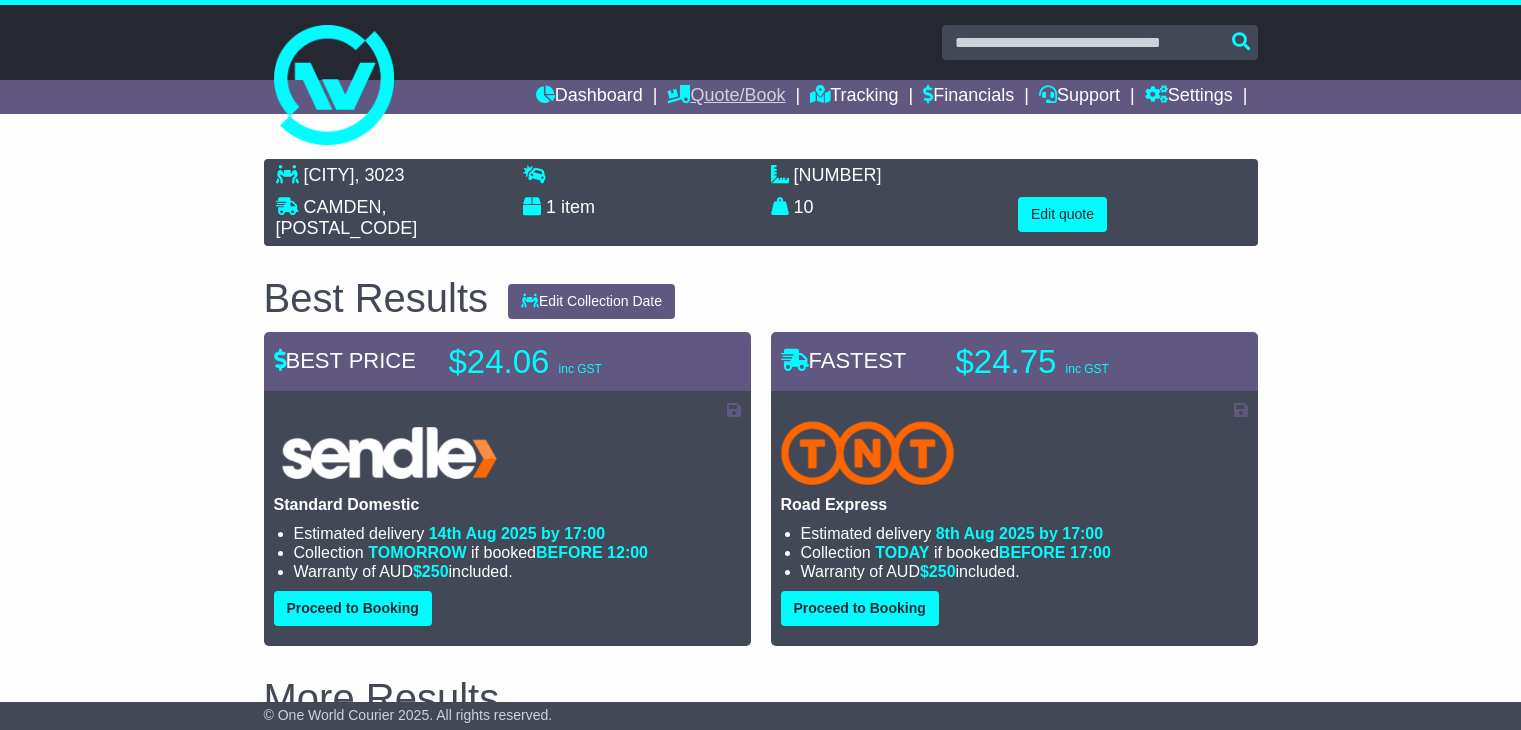 scroll, scrollTop: 0, scrollLeft: 0, axis: both 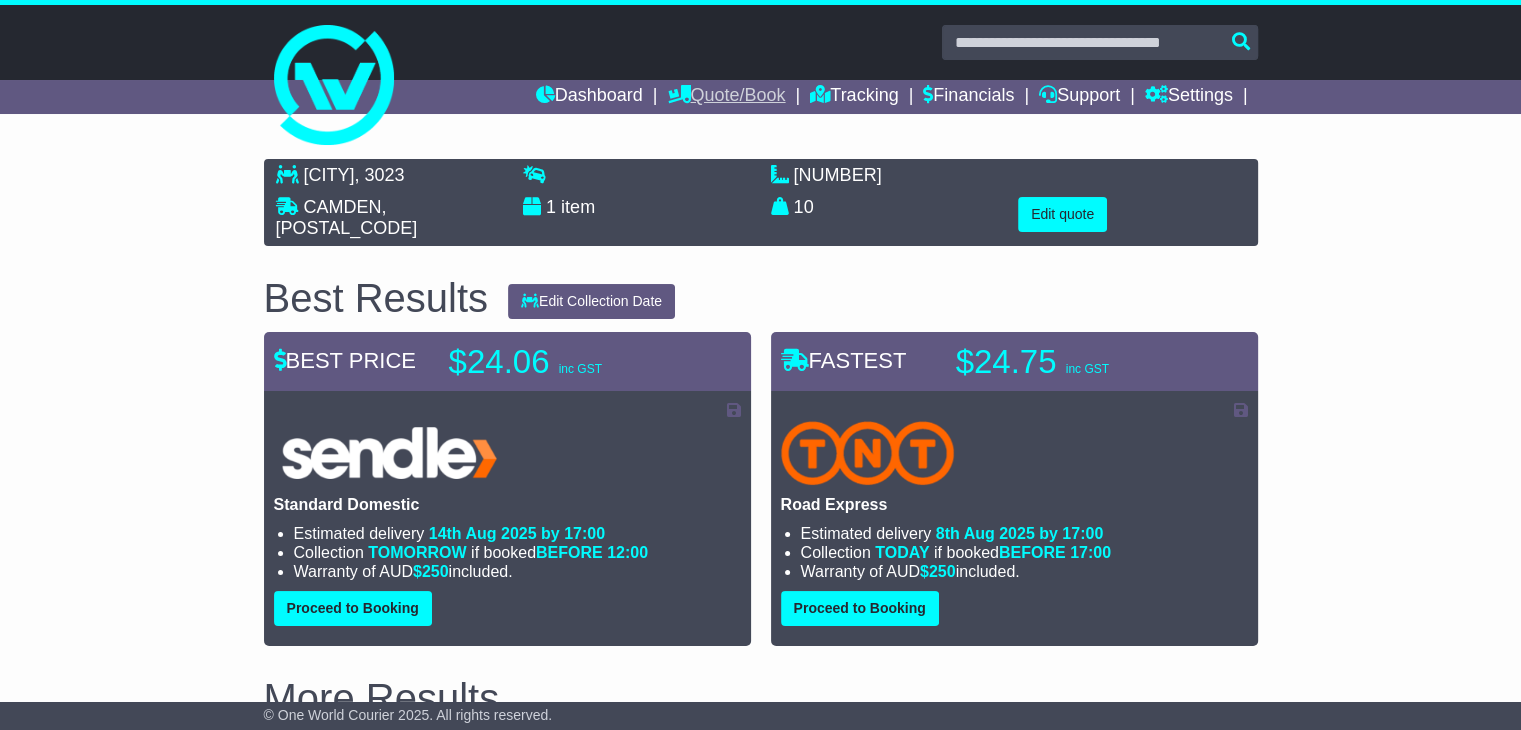 click on "Quote/Book" at bounding box center (726, 97) 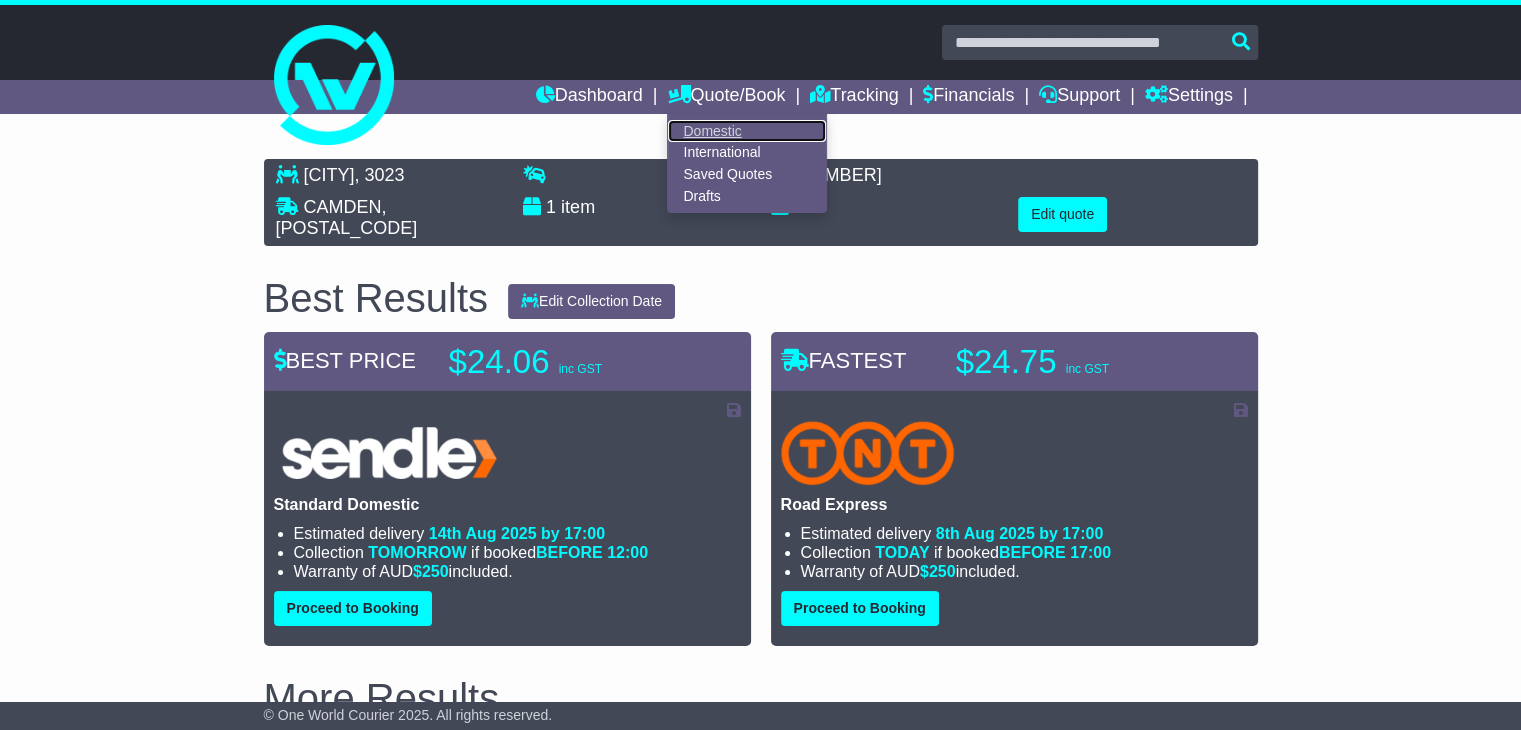 click on "Domestic" at bounding box center [747, 131] 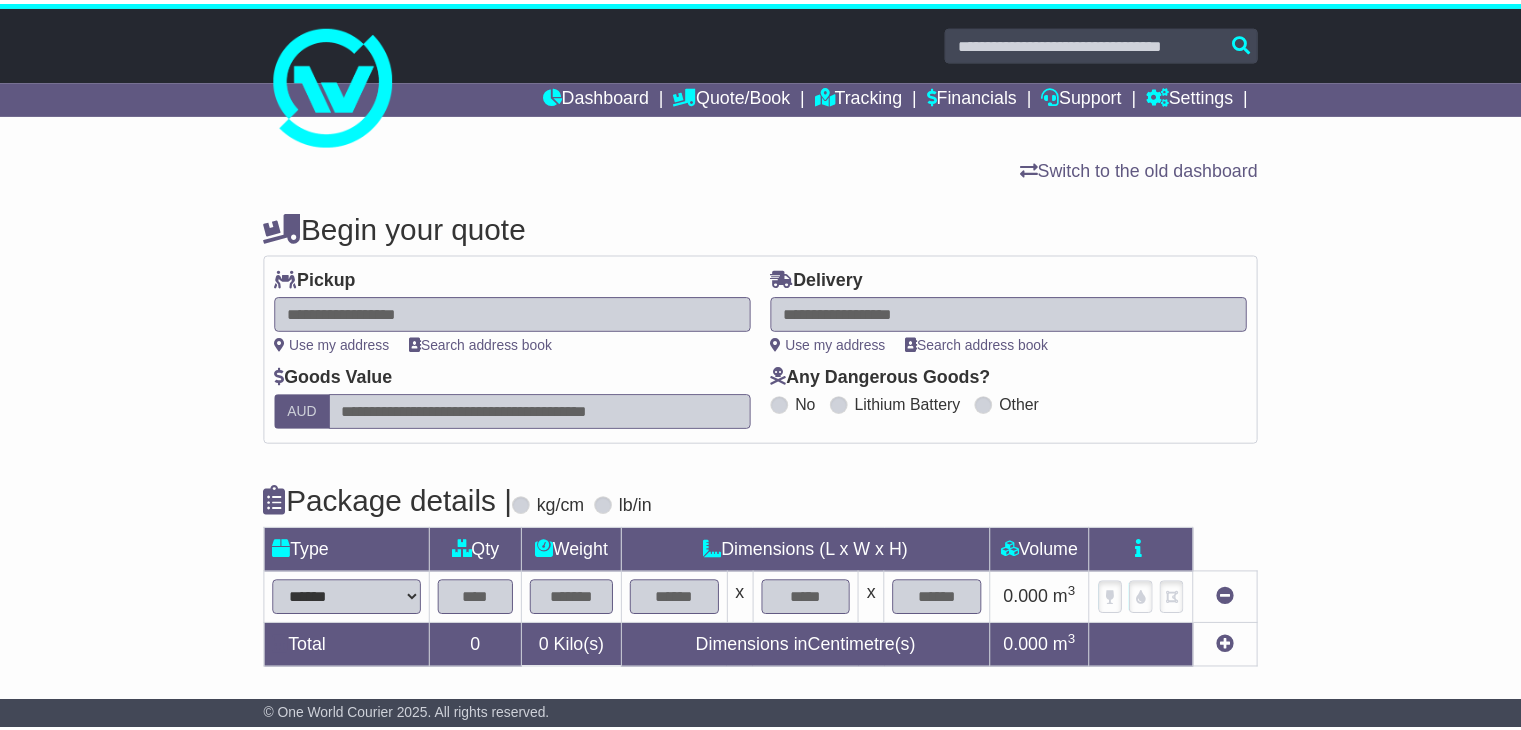 scroll, scrollTop: 0, scrollLeft: 0, axis: both 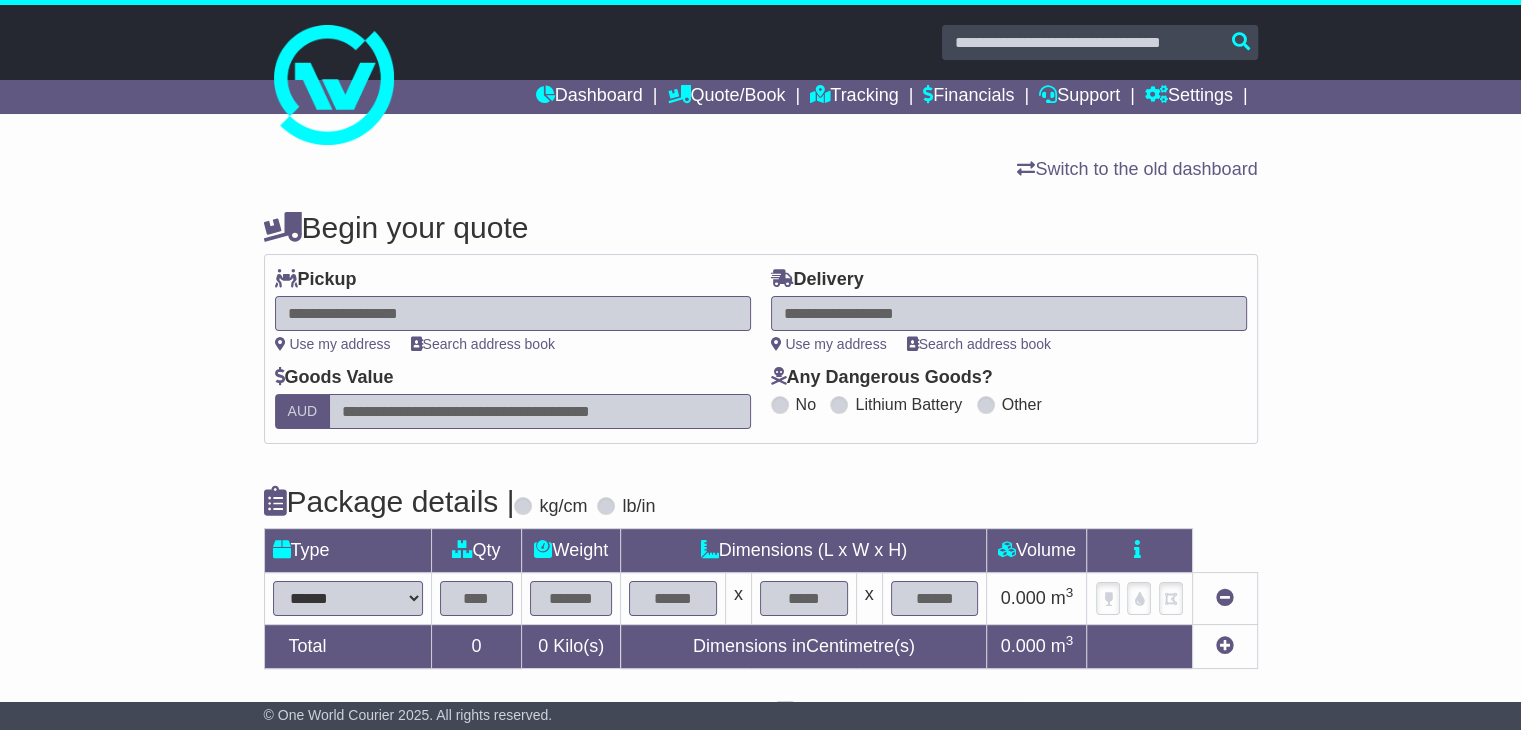 click at bounding box center (513, 313) 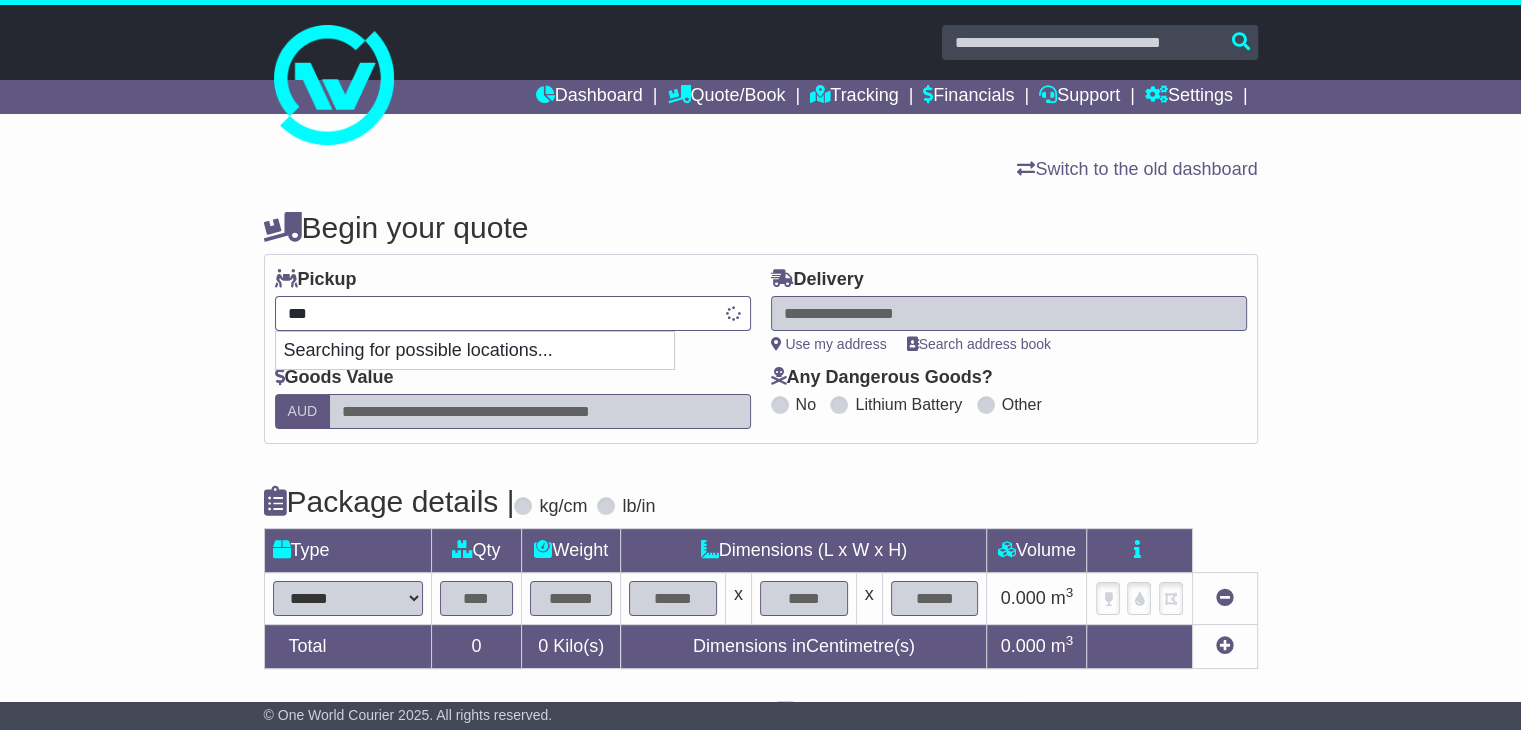 type on "****" 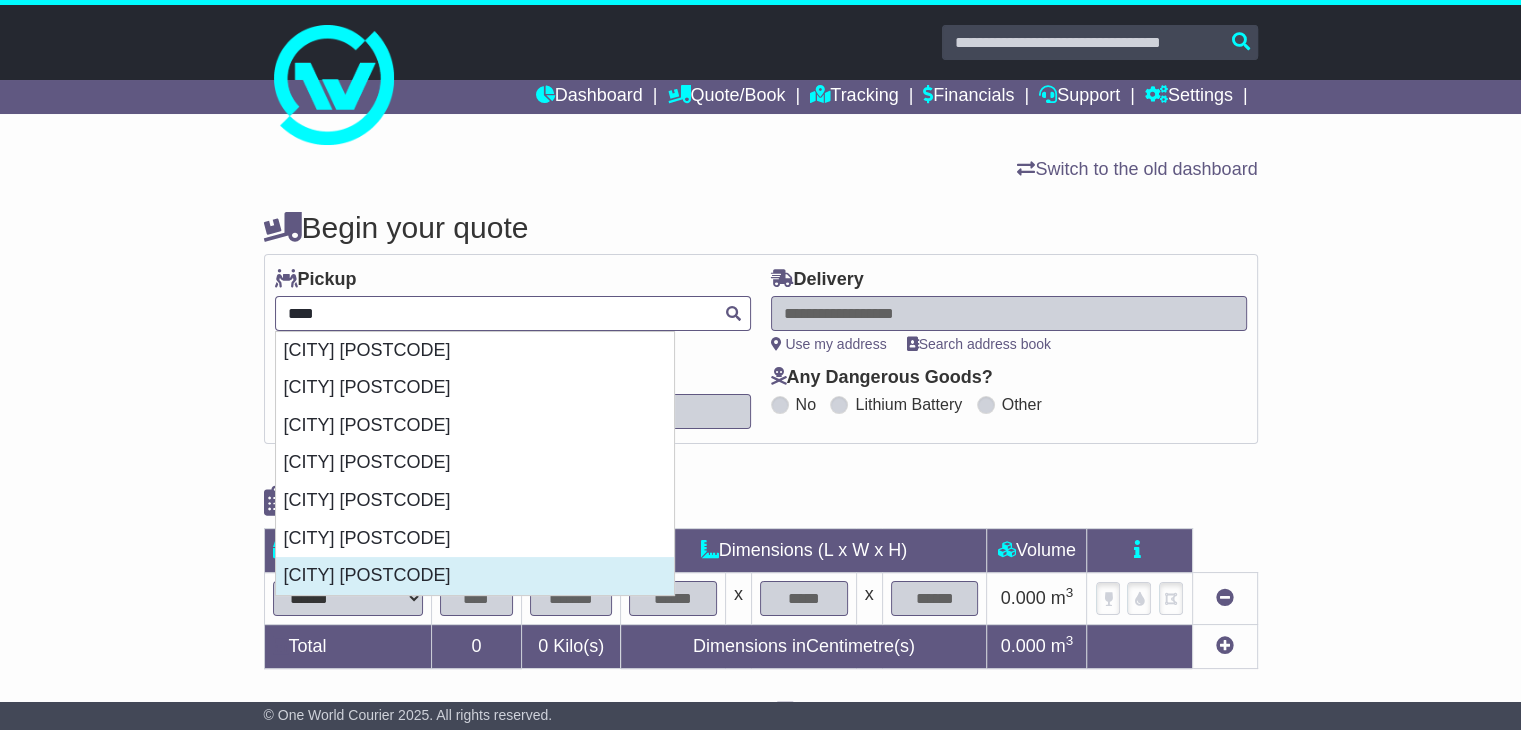 click on "[CITY] [POSTAL_CODE]" at bounding box center (475, 576) 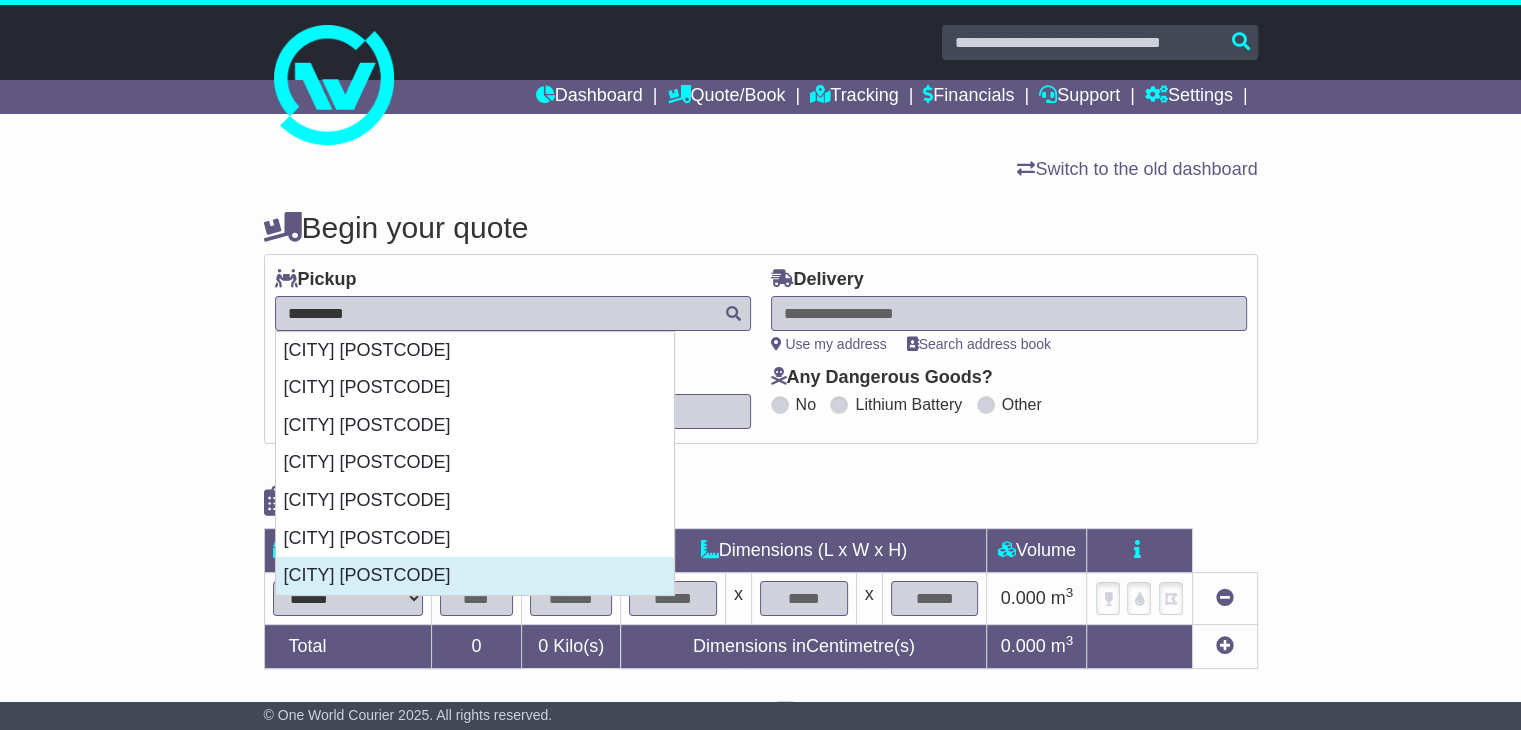 type on "**********" 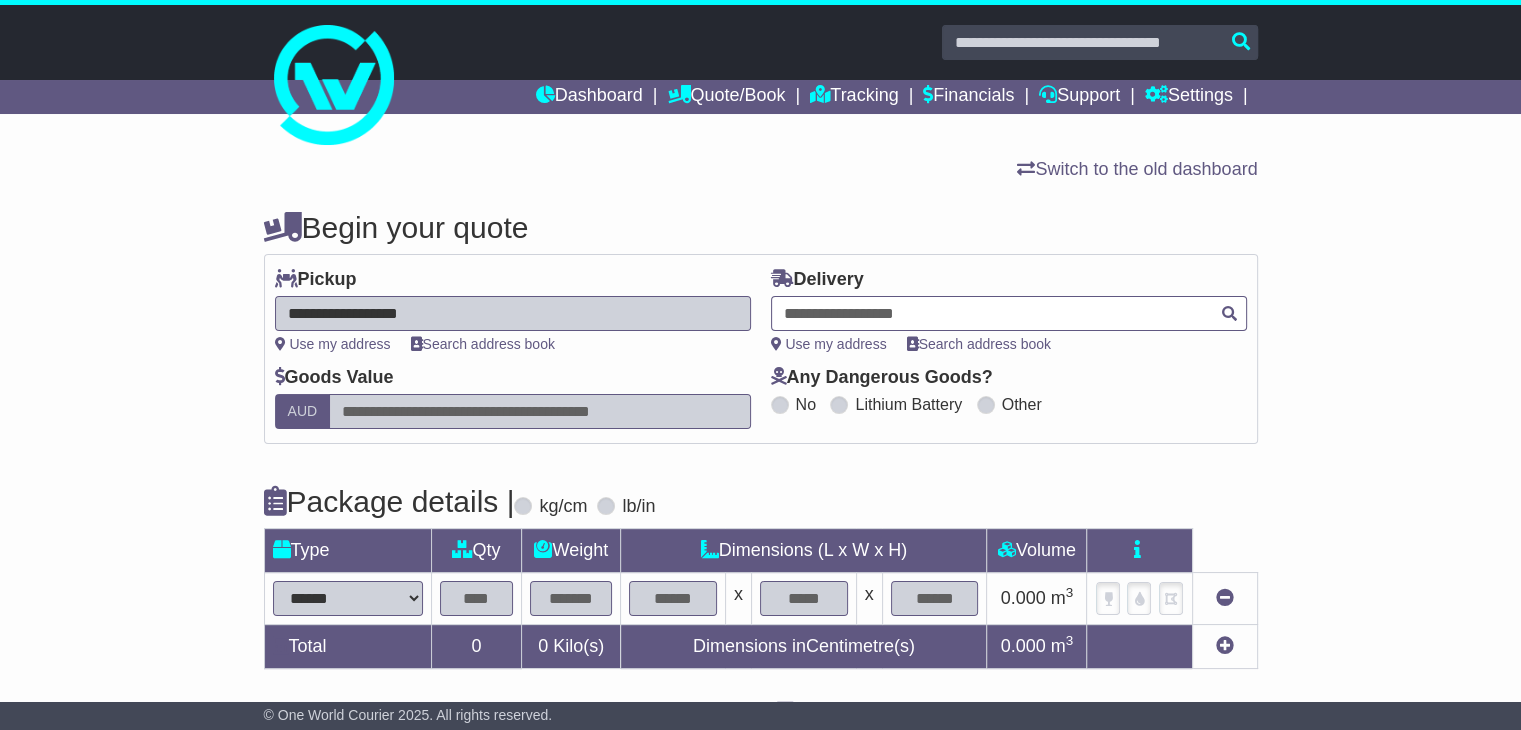 click at bounding box center (1009, 313) 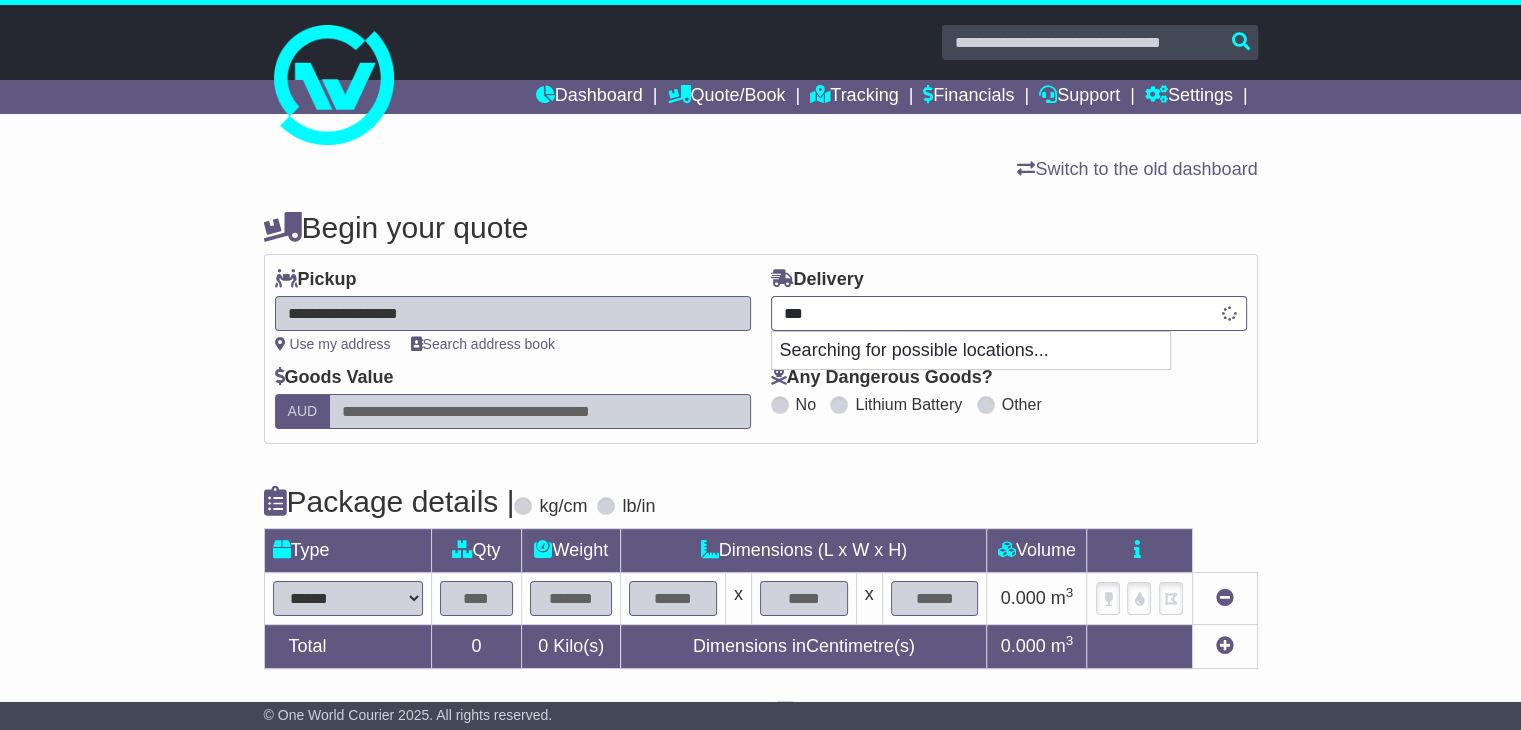 type on "****" 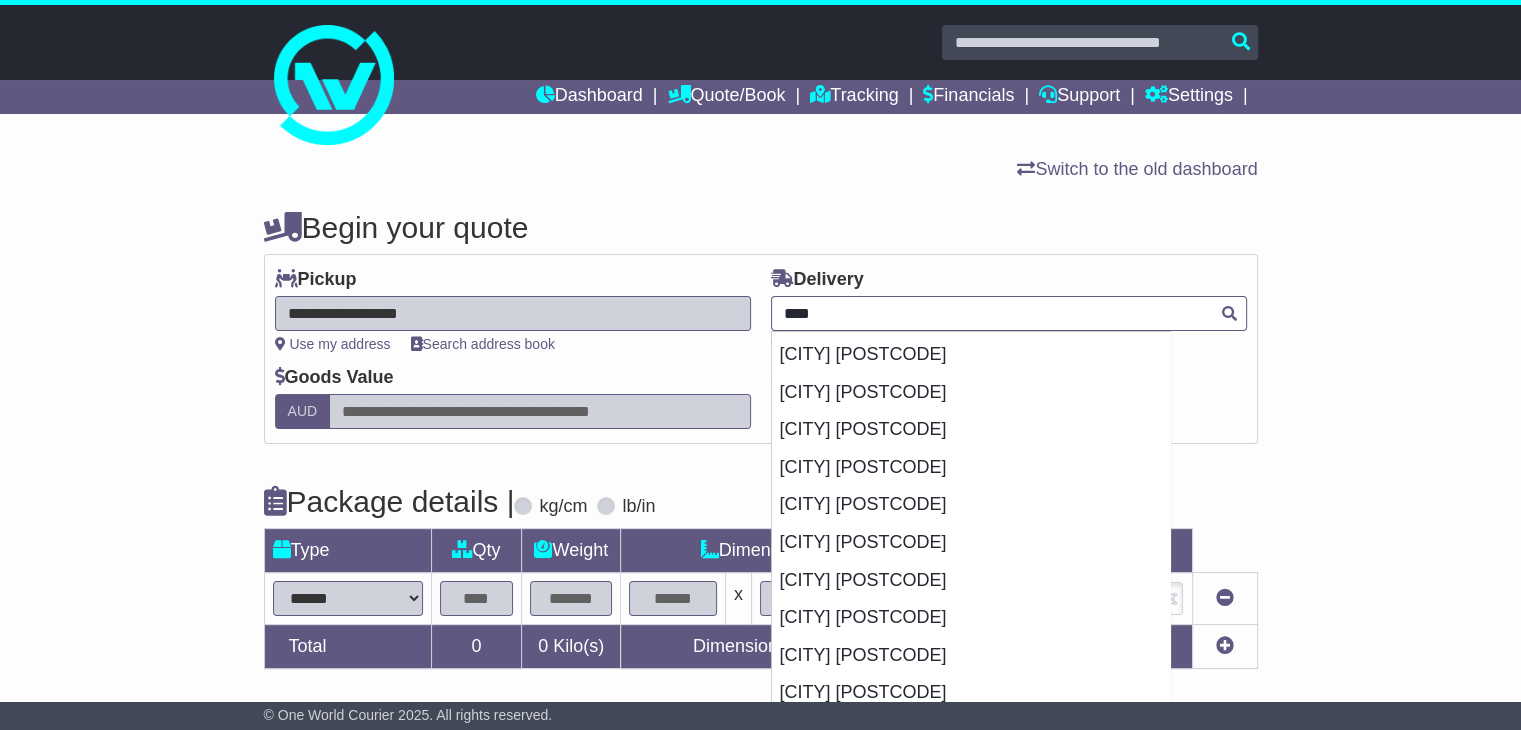 scroll, scrollTop: 1005, scrollLeft: 0, axis: vertical 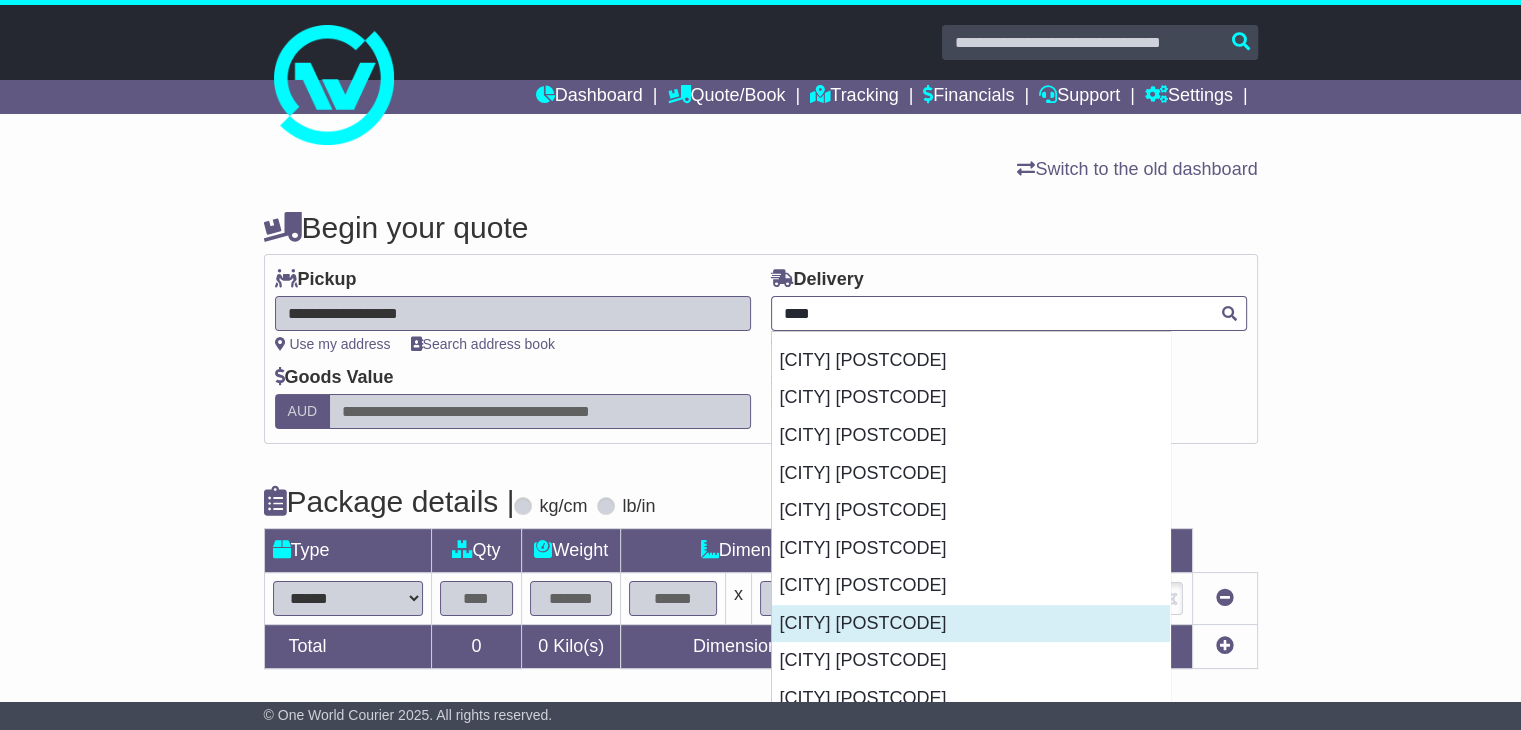 click on "TAREE 2430" at bounding box center (971, 624) 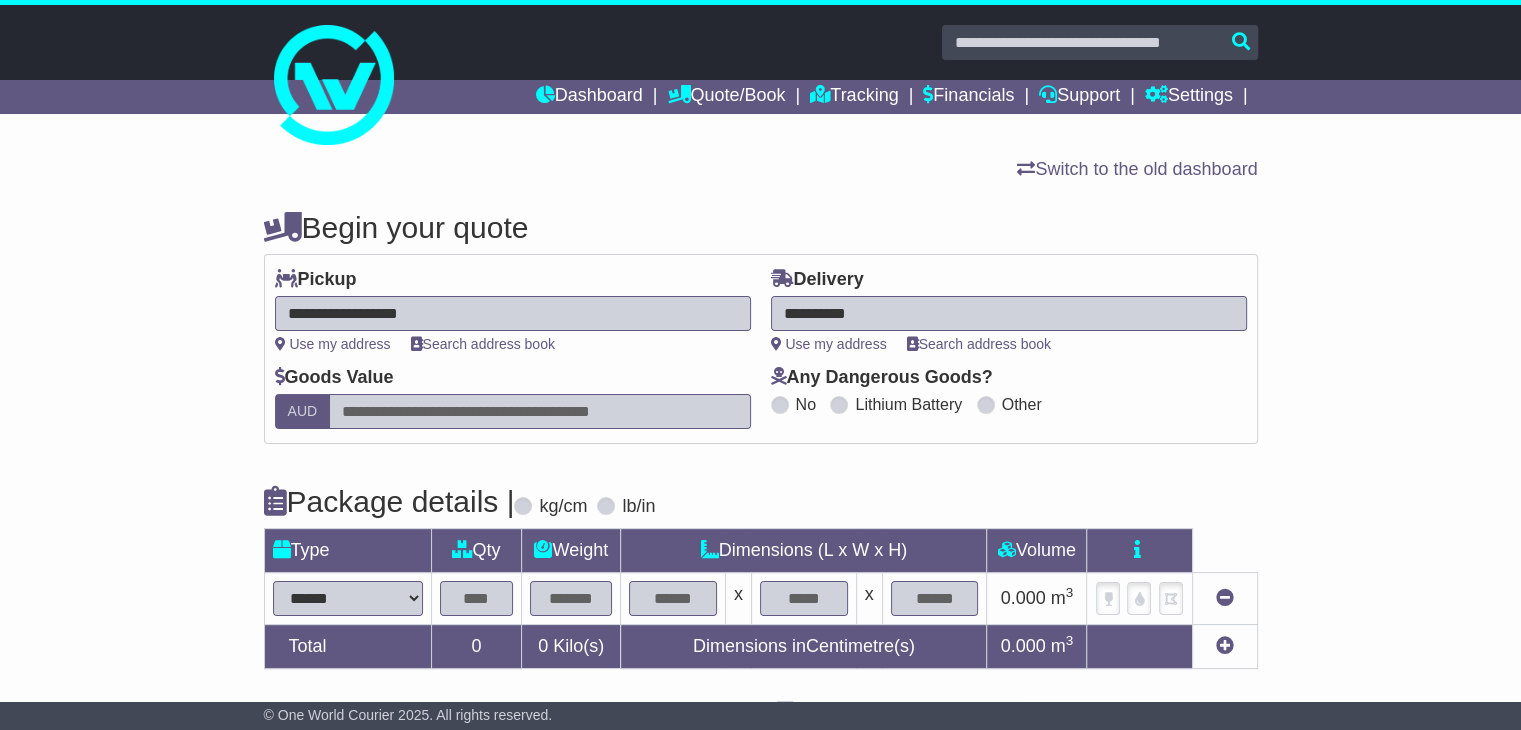 type on "**********" 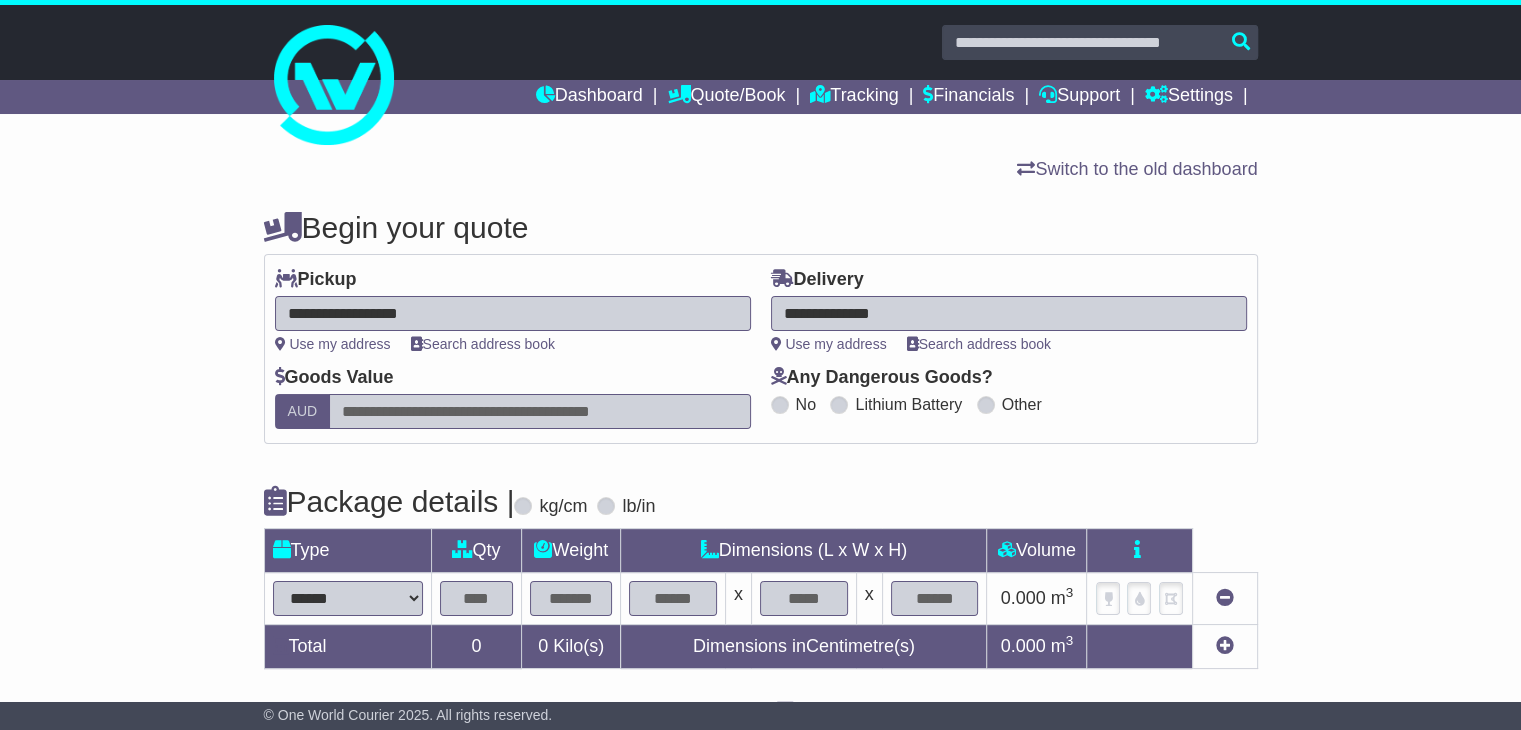 click on "****** ****** *** ******** ***** **** **** ****** *** *******" at bounding box center [348, 598] 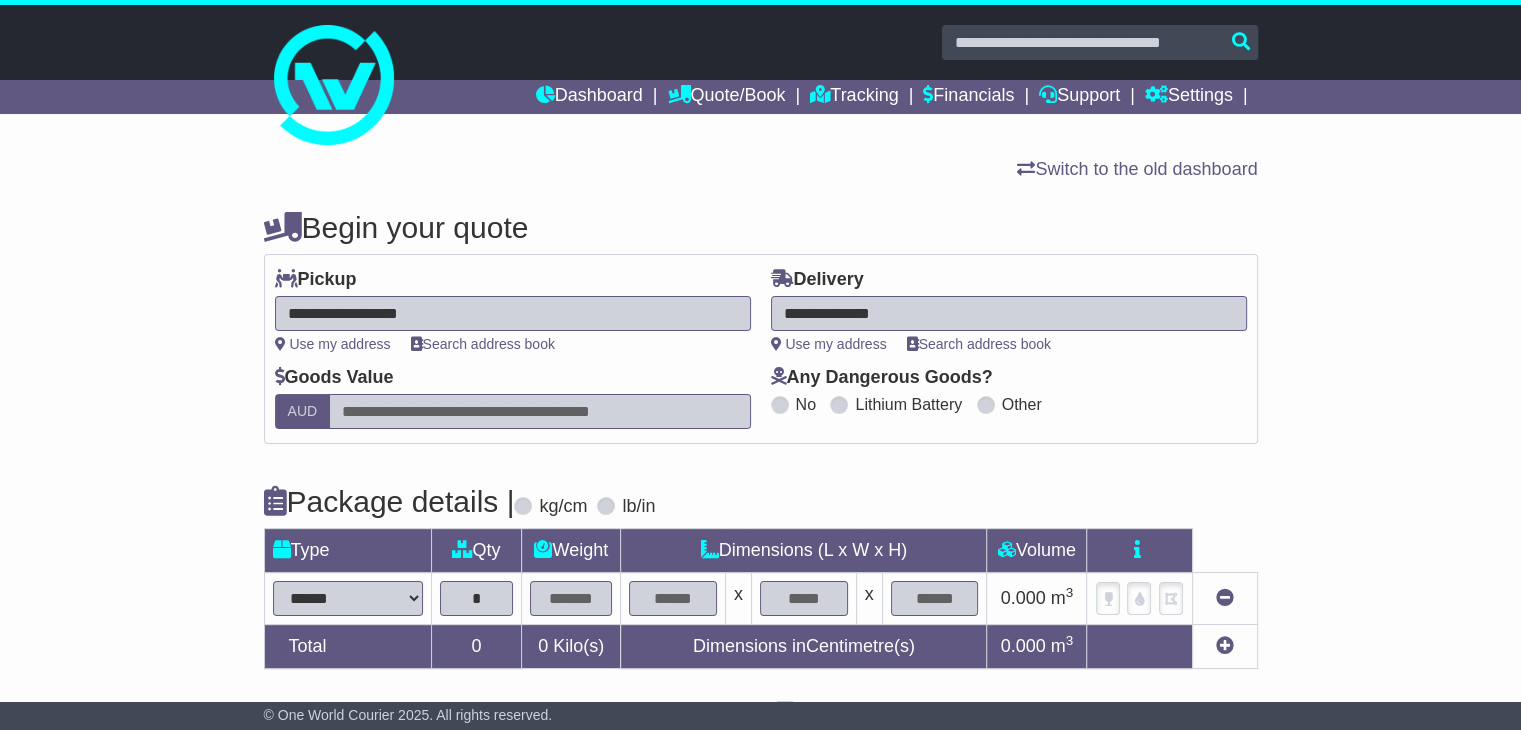 type on "*" 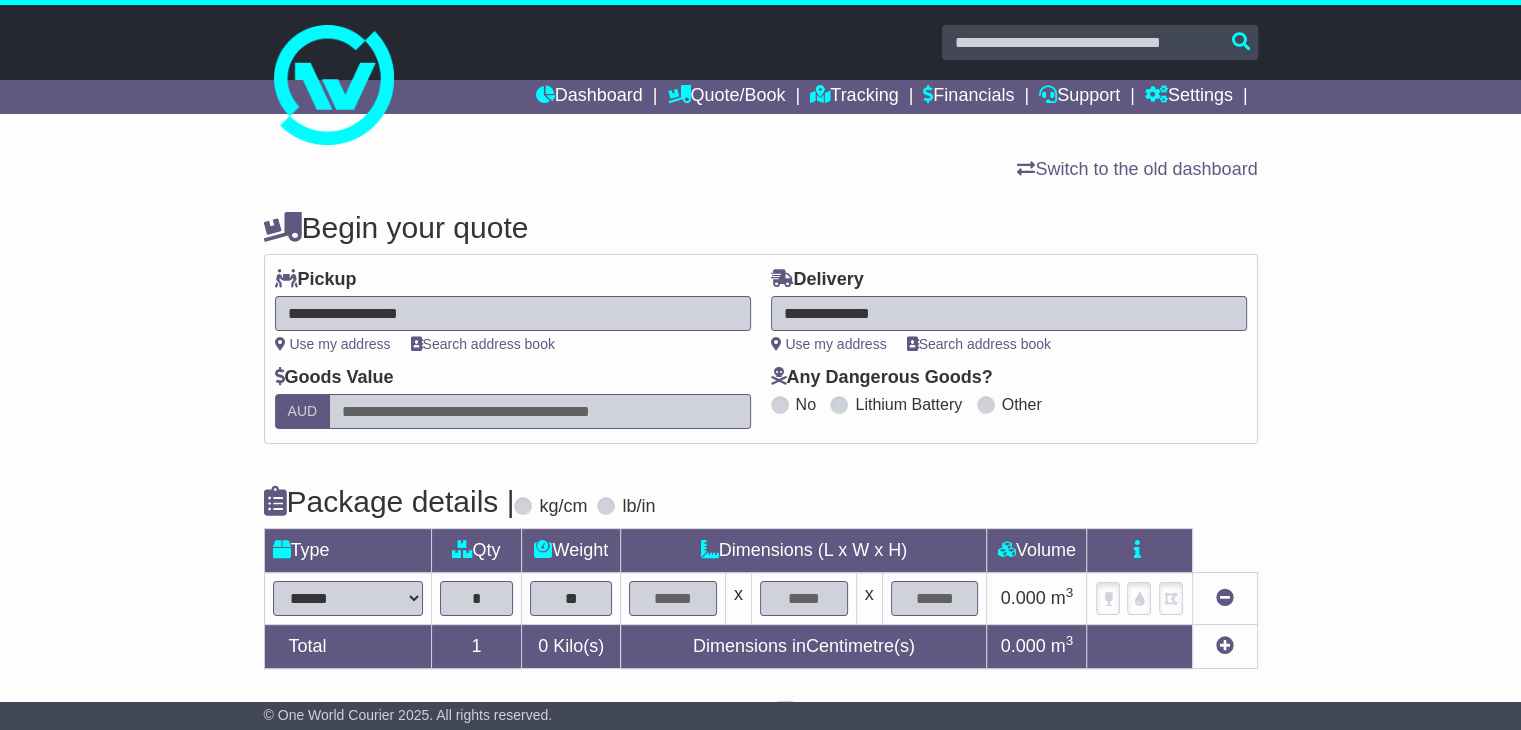 type on "**" 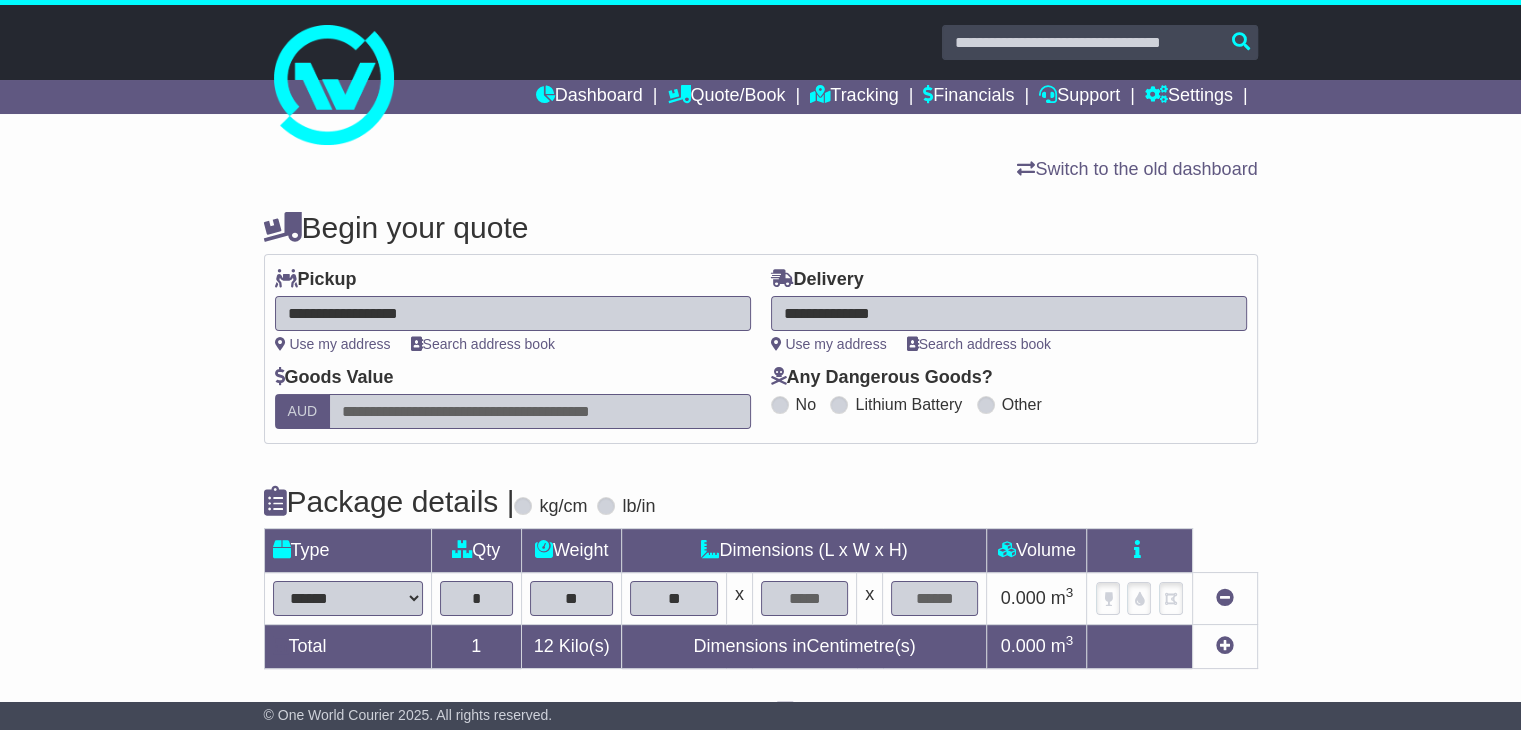 type on "**" 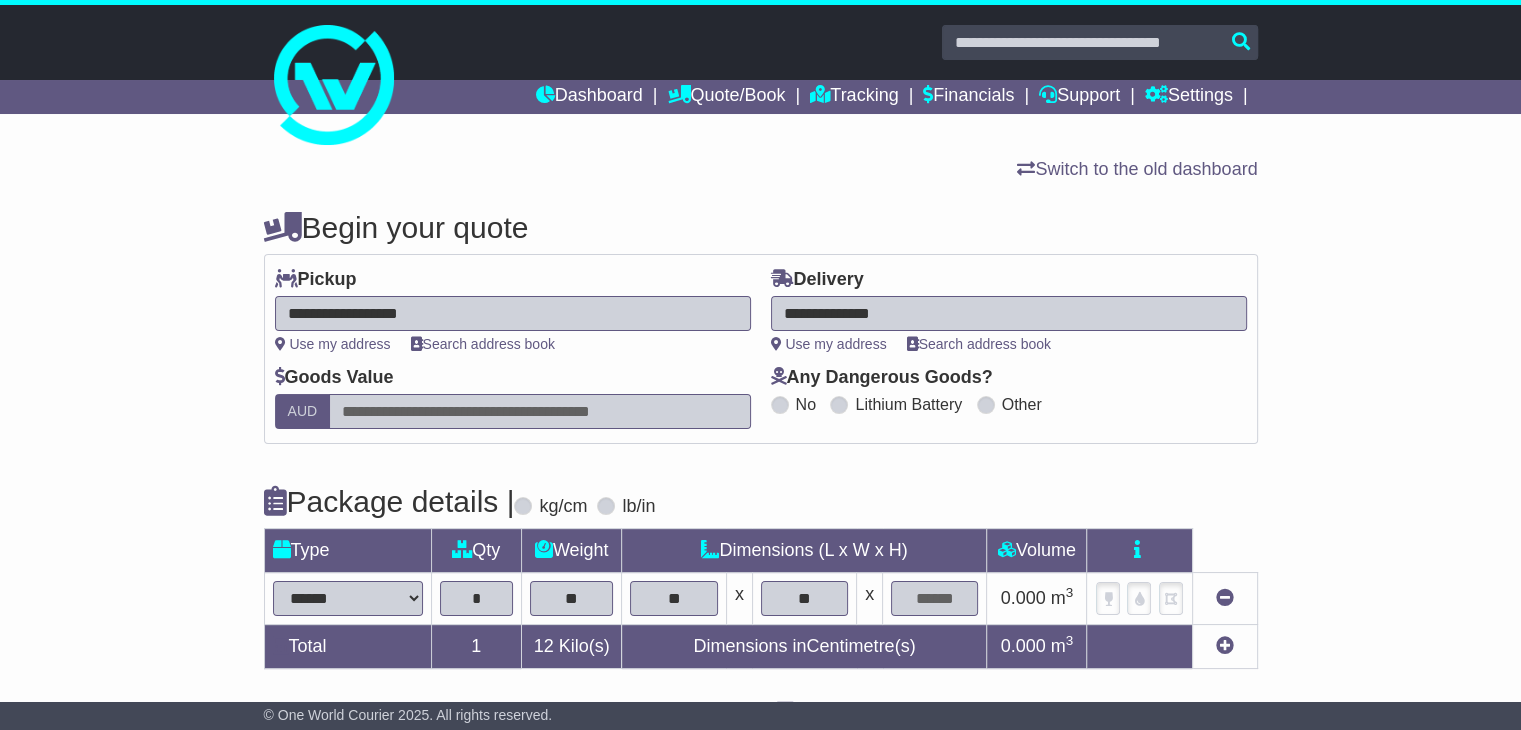 type on "**" 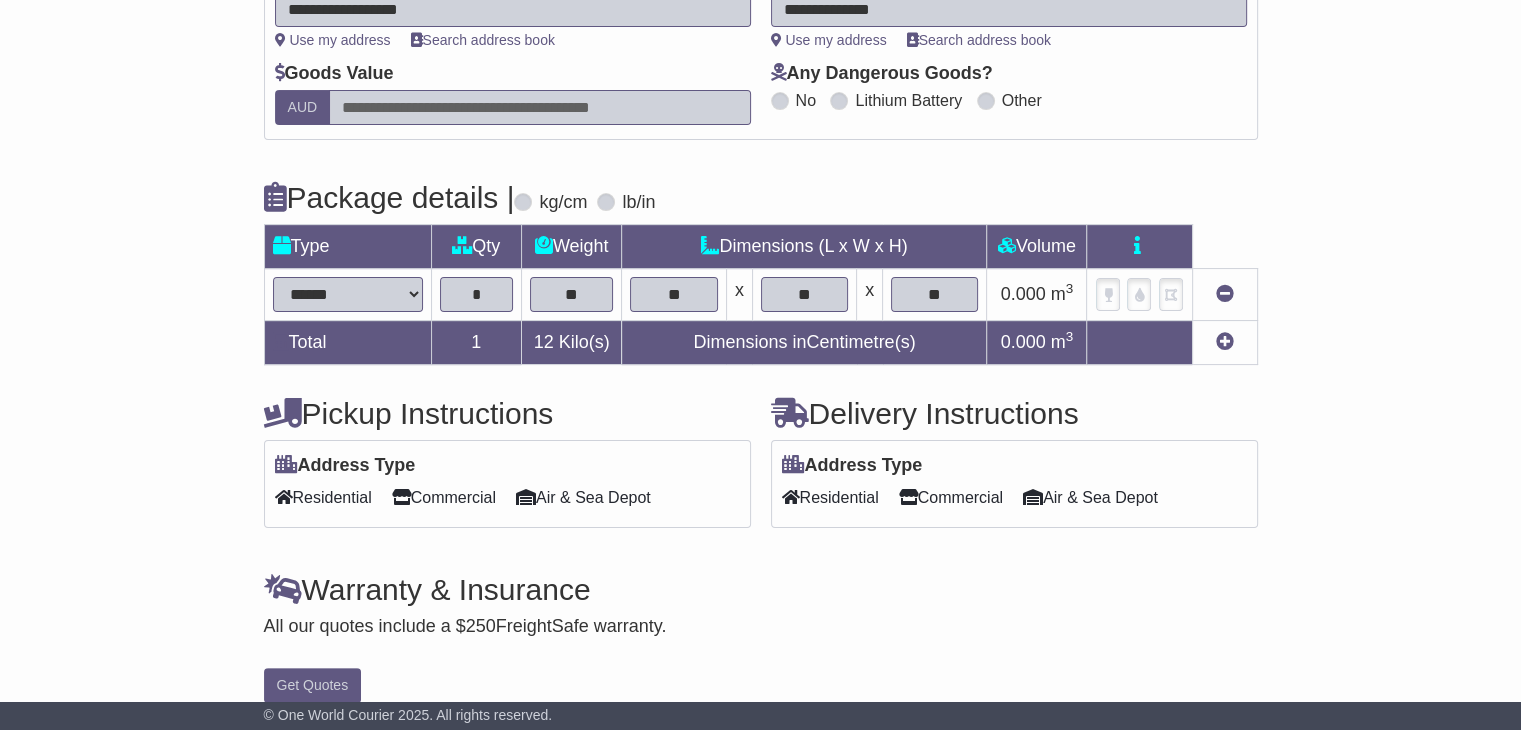 scroll, scrollTop: 325, scrollLeft: 0, axis: vertical 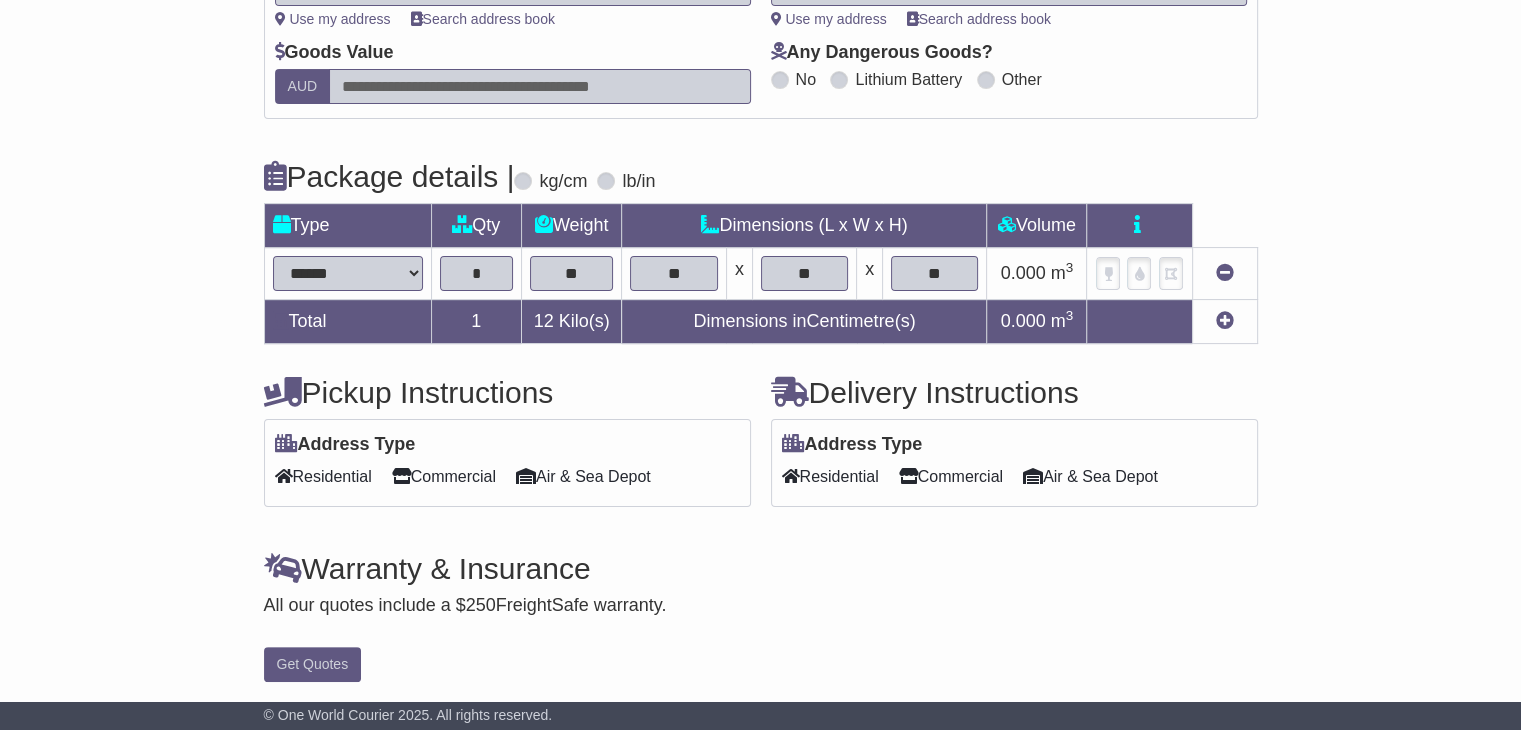 type on "**" 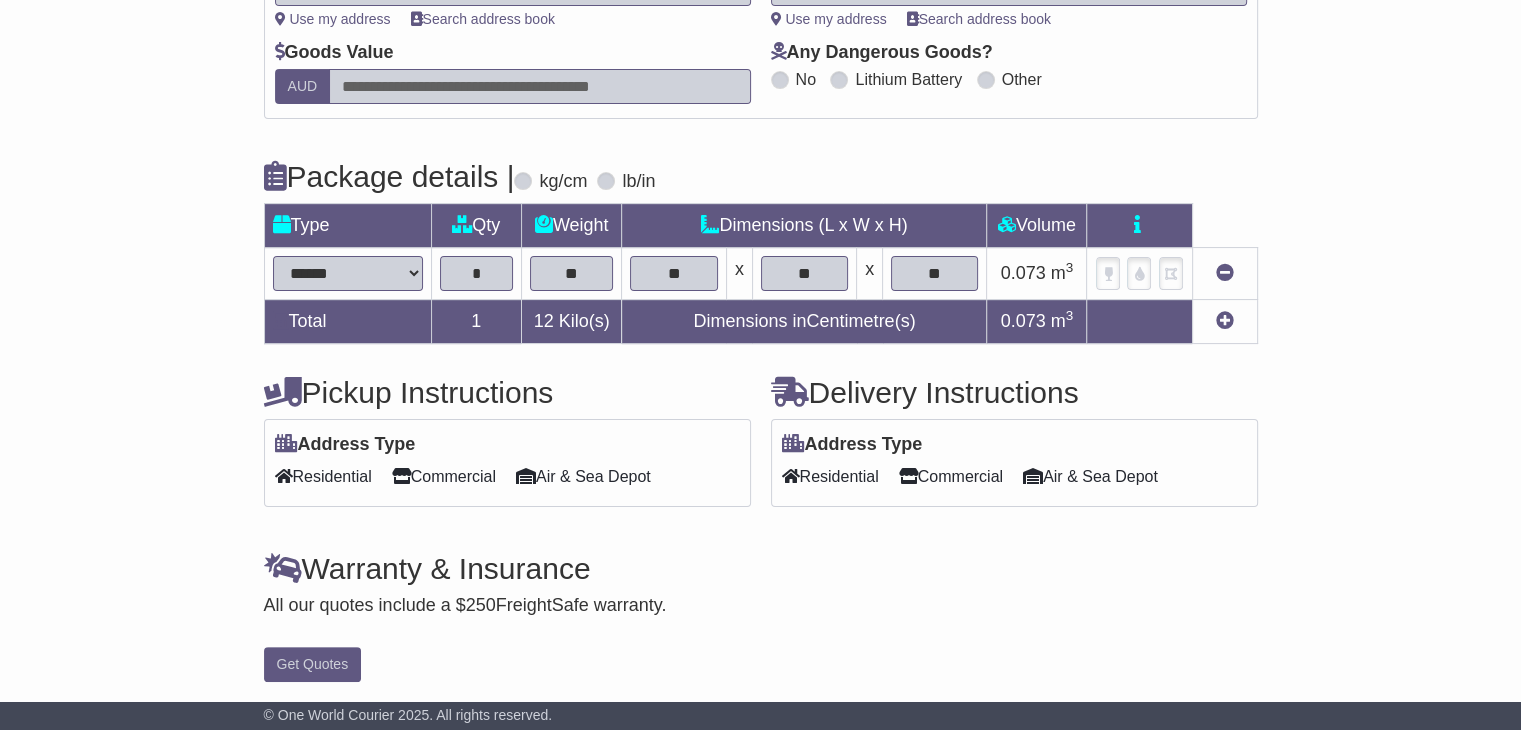 click on "Commercial" at bounding box center (444, 476) 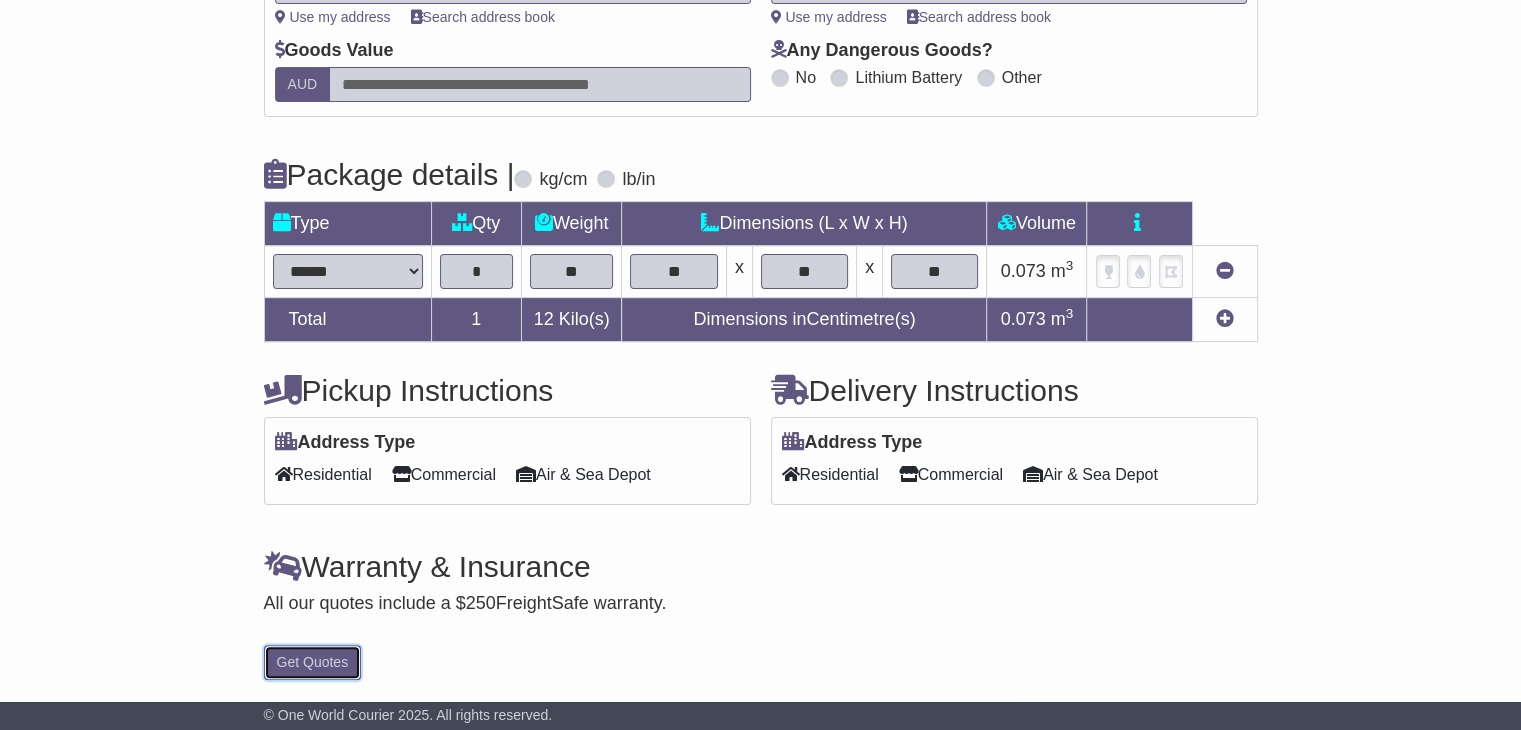 click on "Get Quotes" at bounding box center [313, 662] 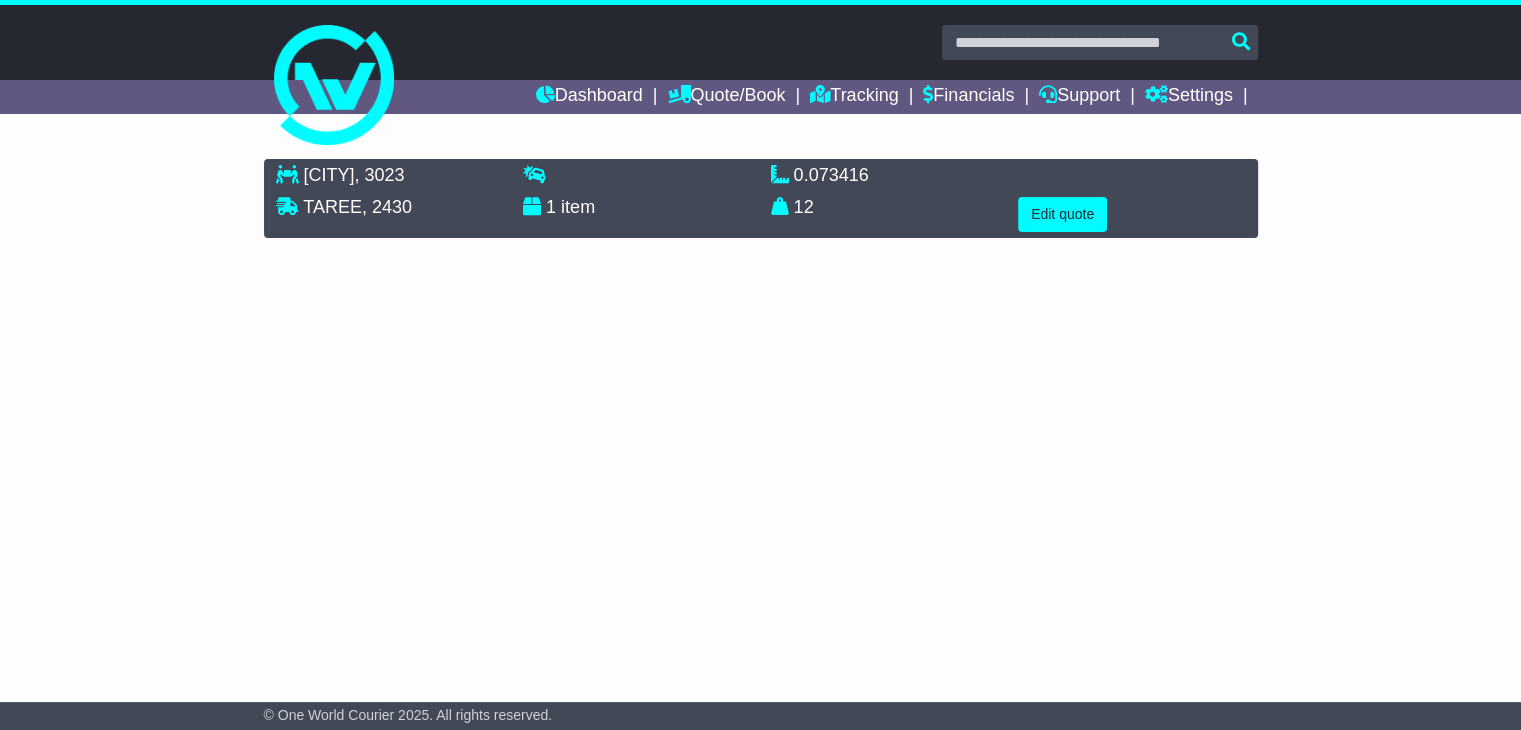 scroll, scrollTop: 0, scrollLeft: 0, axis: both 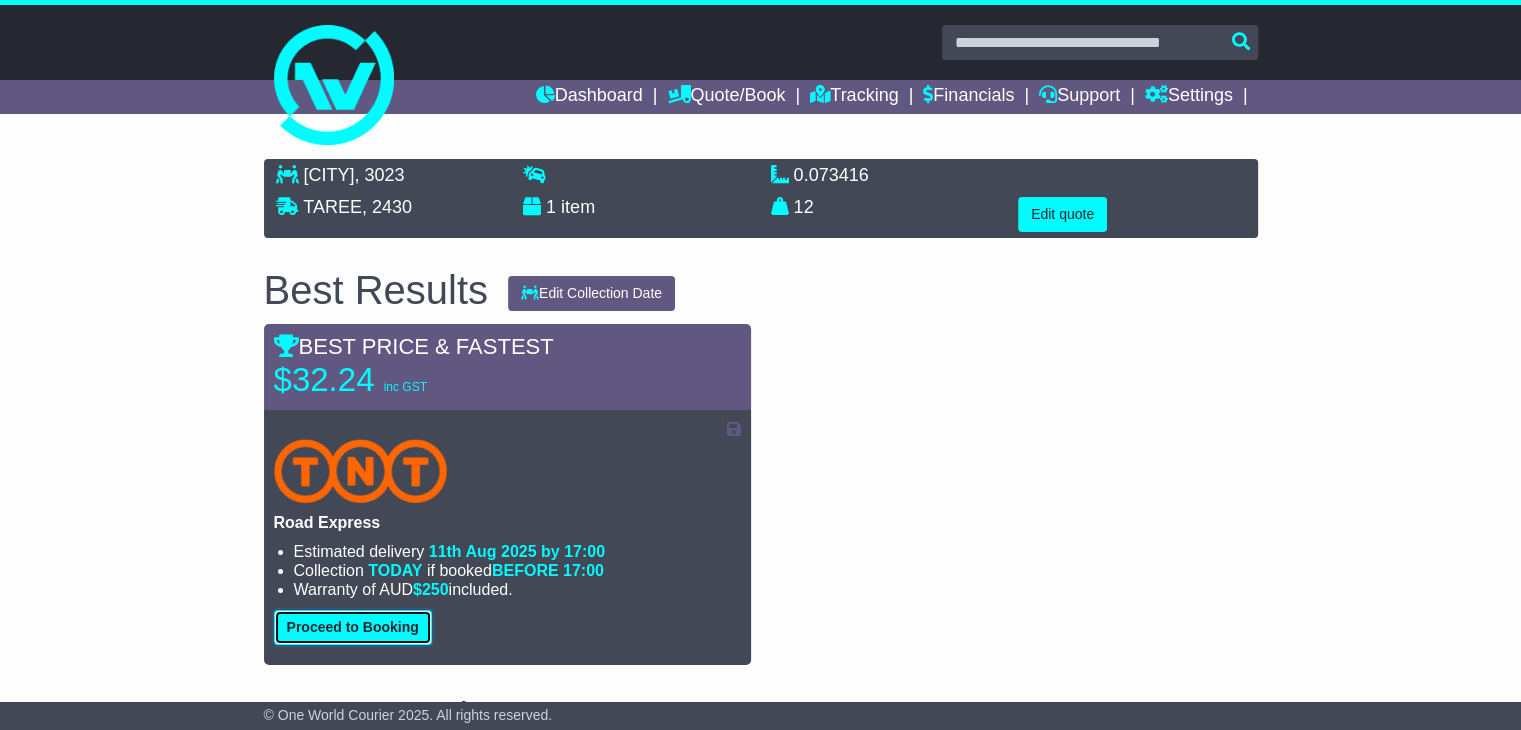 click on "Proceed to Booking" at bounding box center [353, 627] 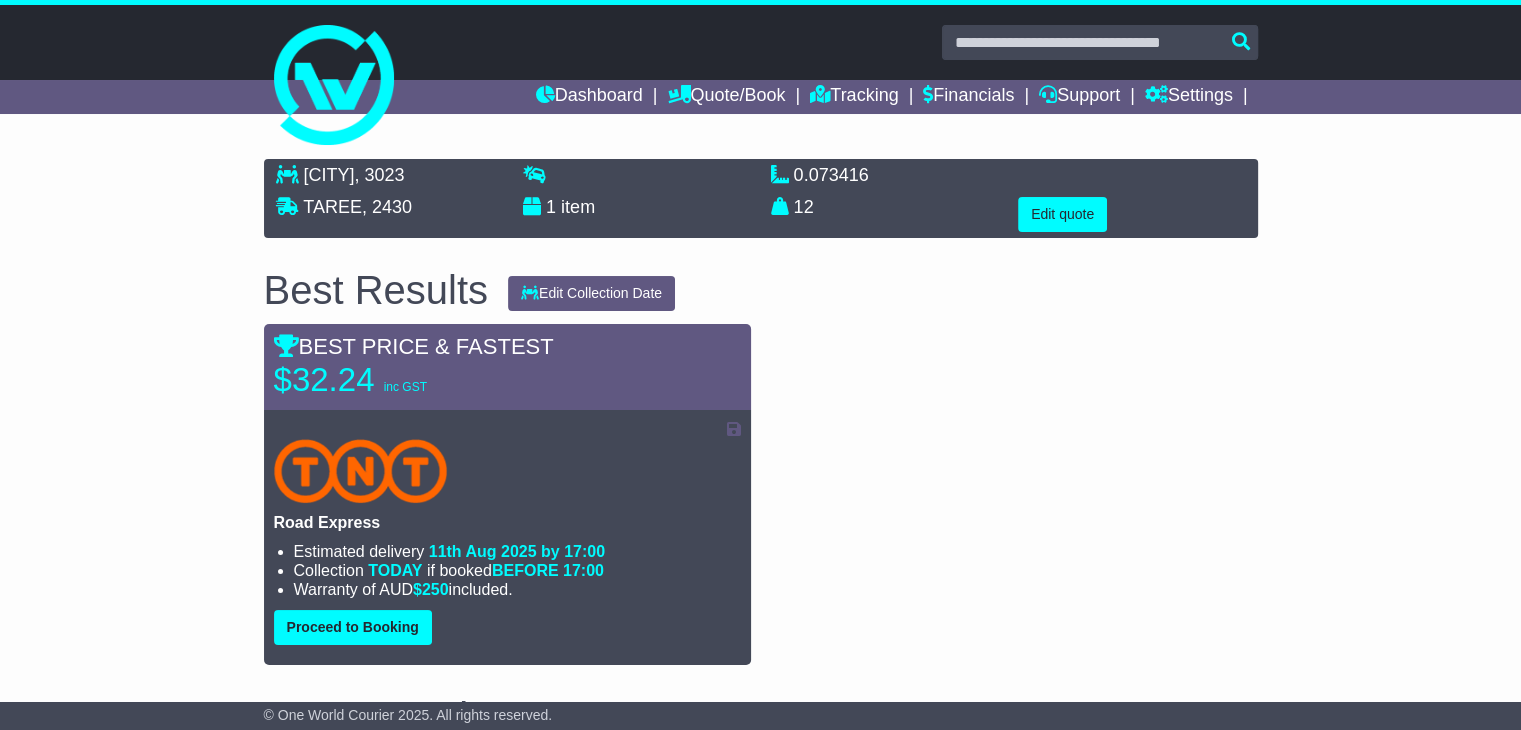 select on "*****" 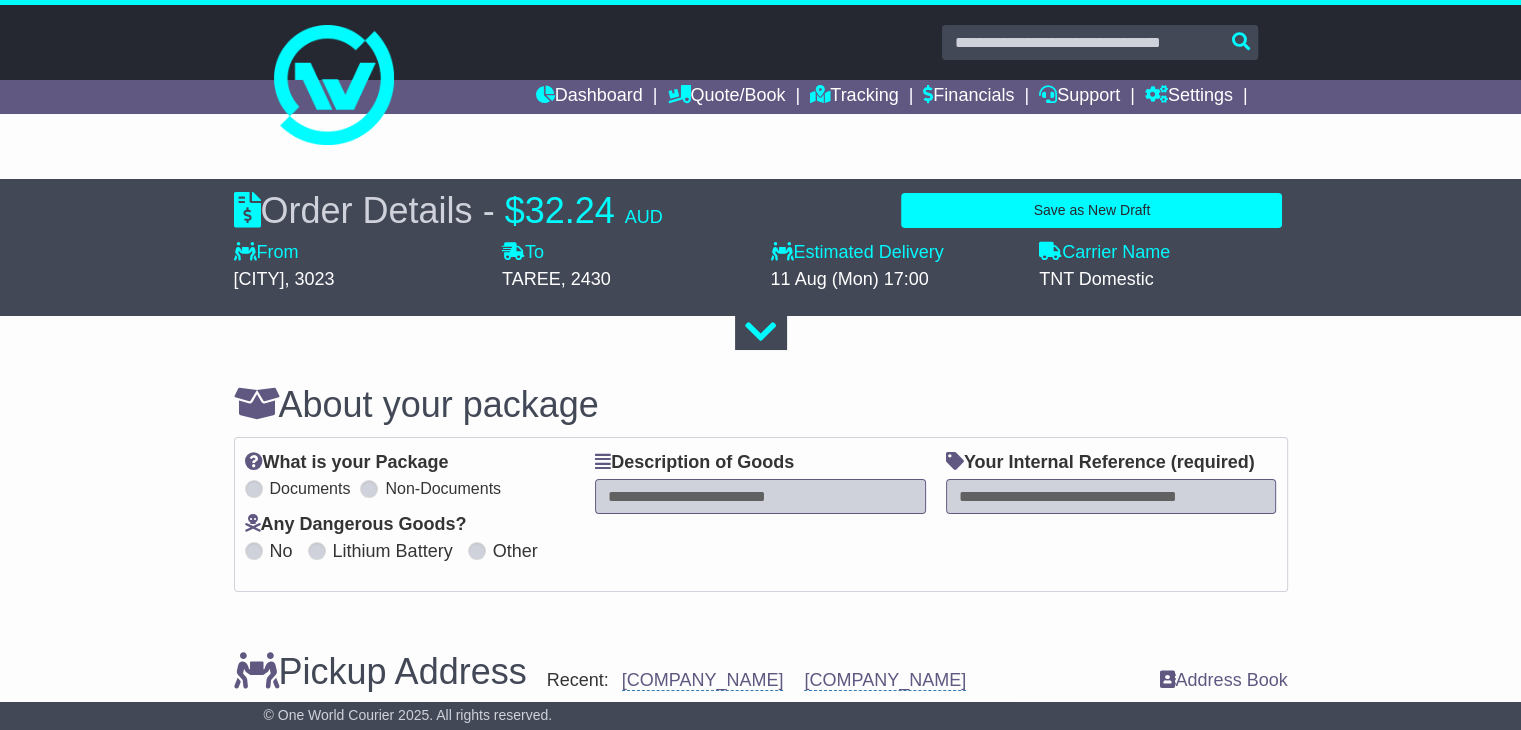 click at bounding box center [760, 496] 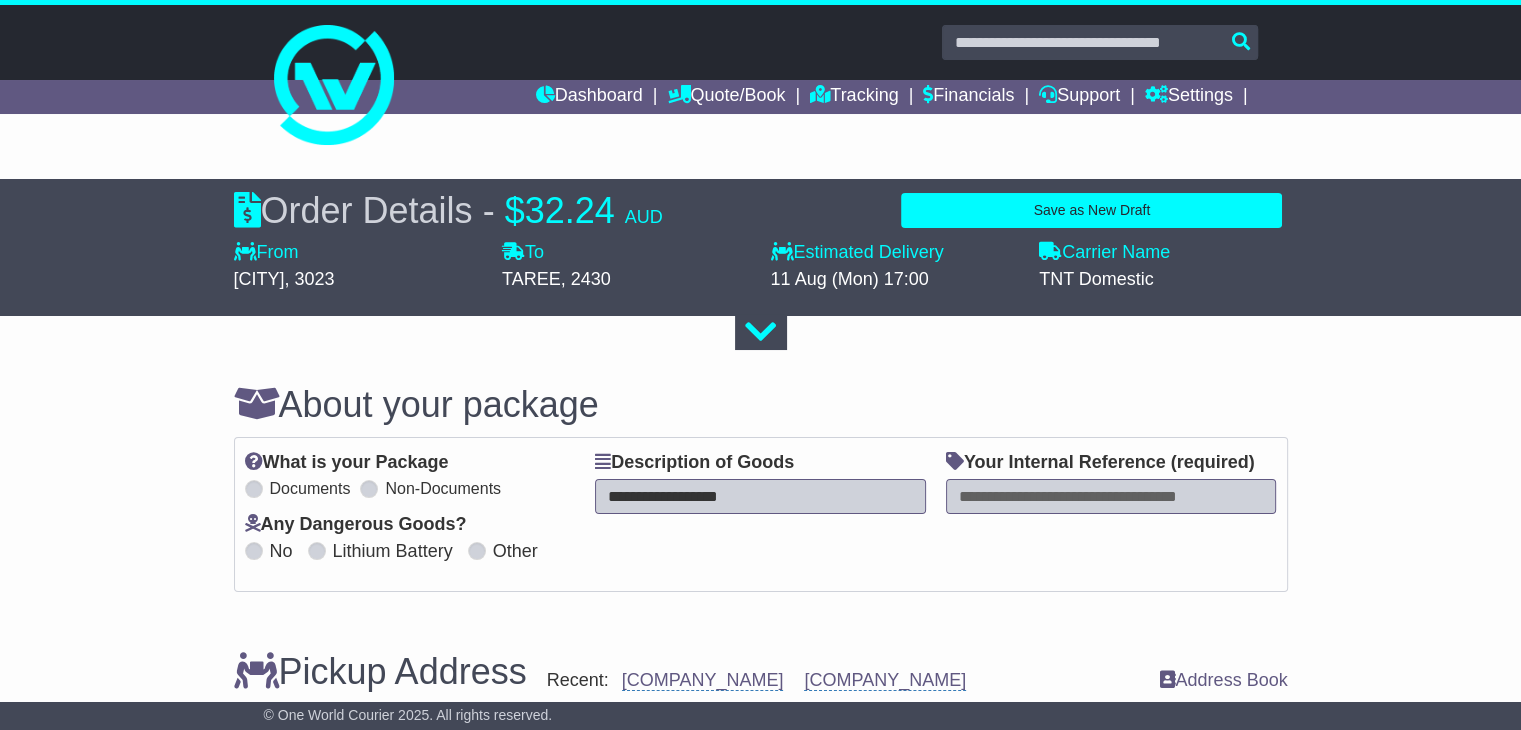 type on "**********" 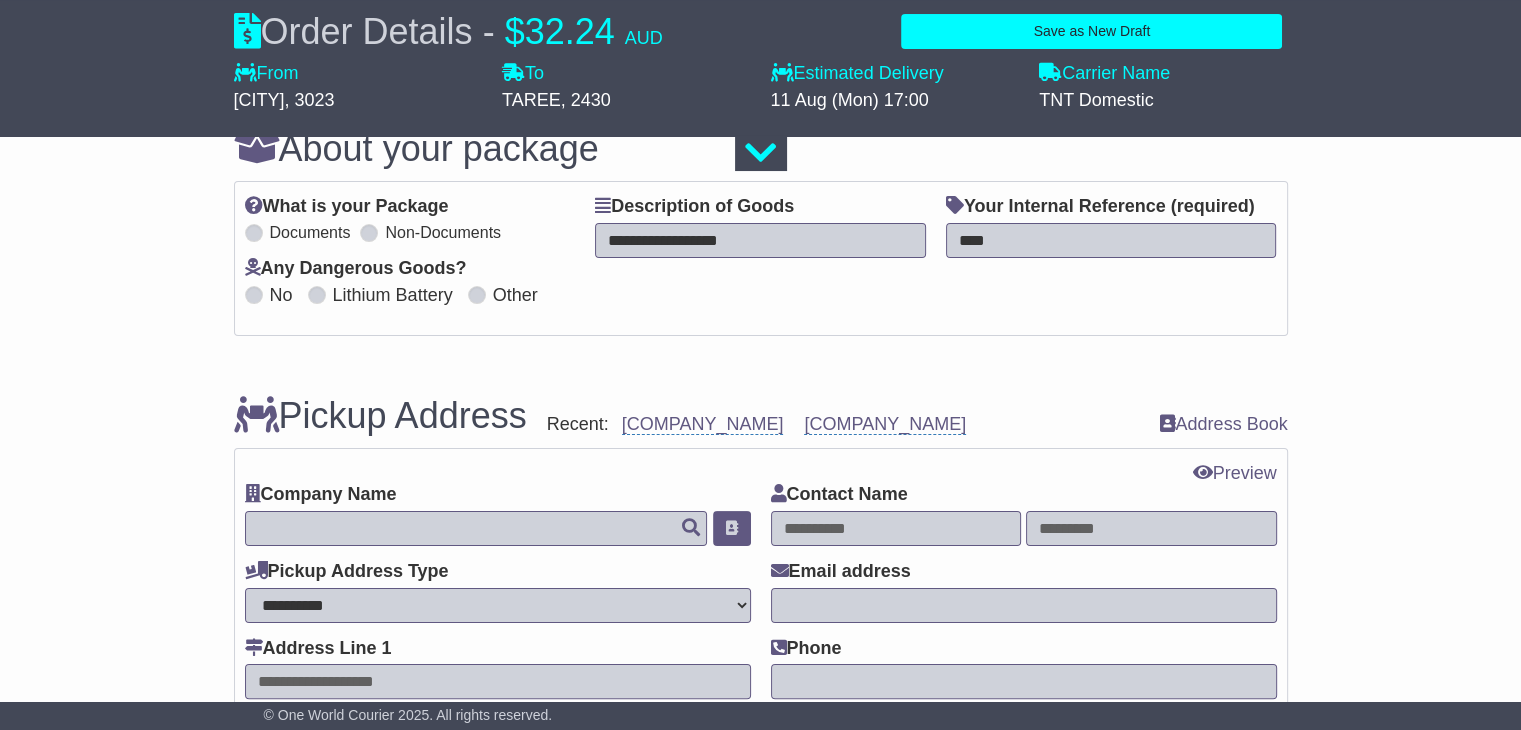 scroll, scrollTop: 300, scrollLeft: 0, axis: vertical 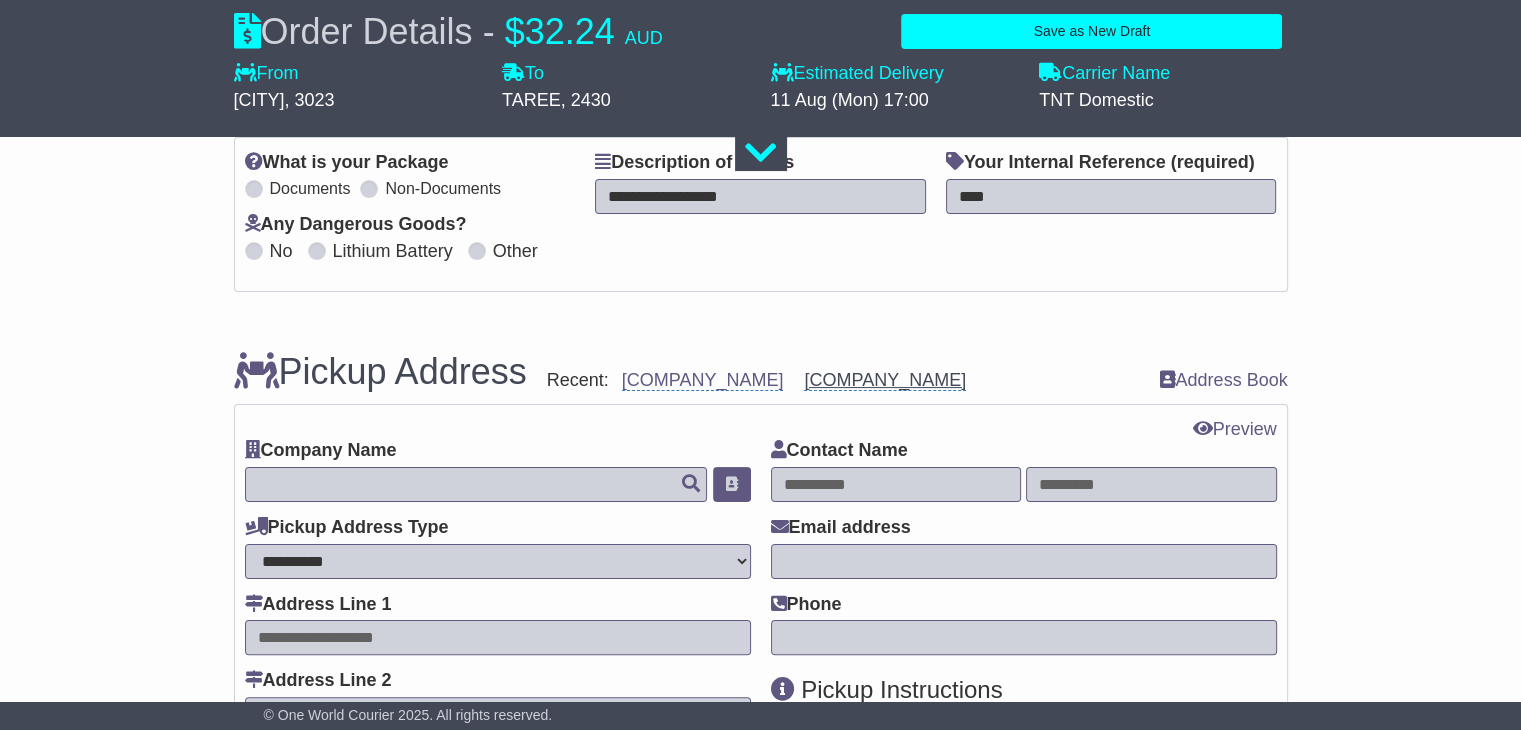 type on "****" 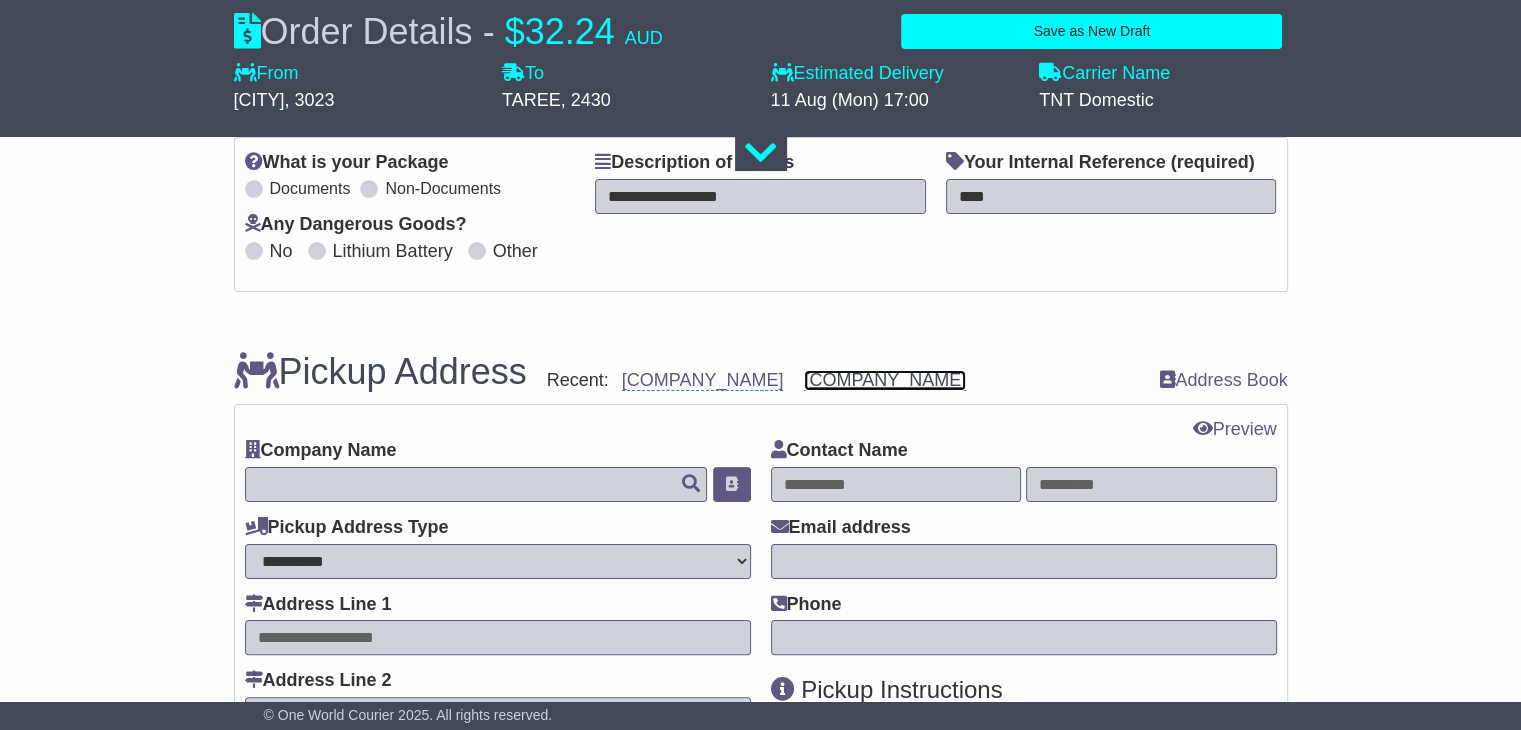 click on "MUMSLINK" at bounding box center (885, 380) 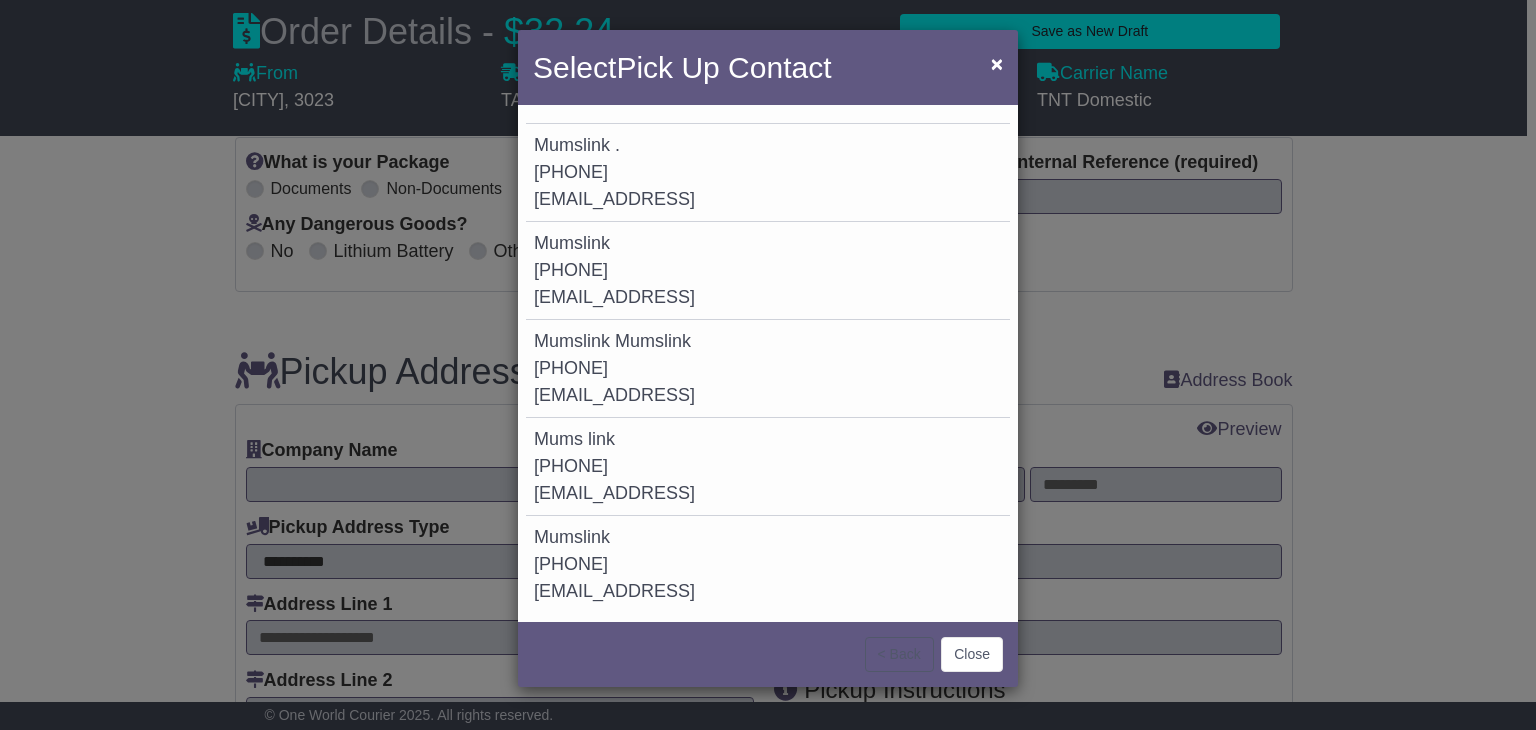 click on "0411645107" at bounding box center [571, 270] 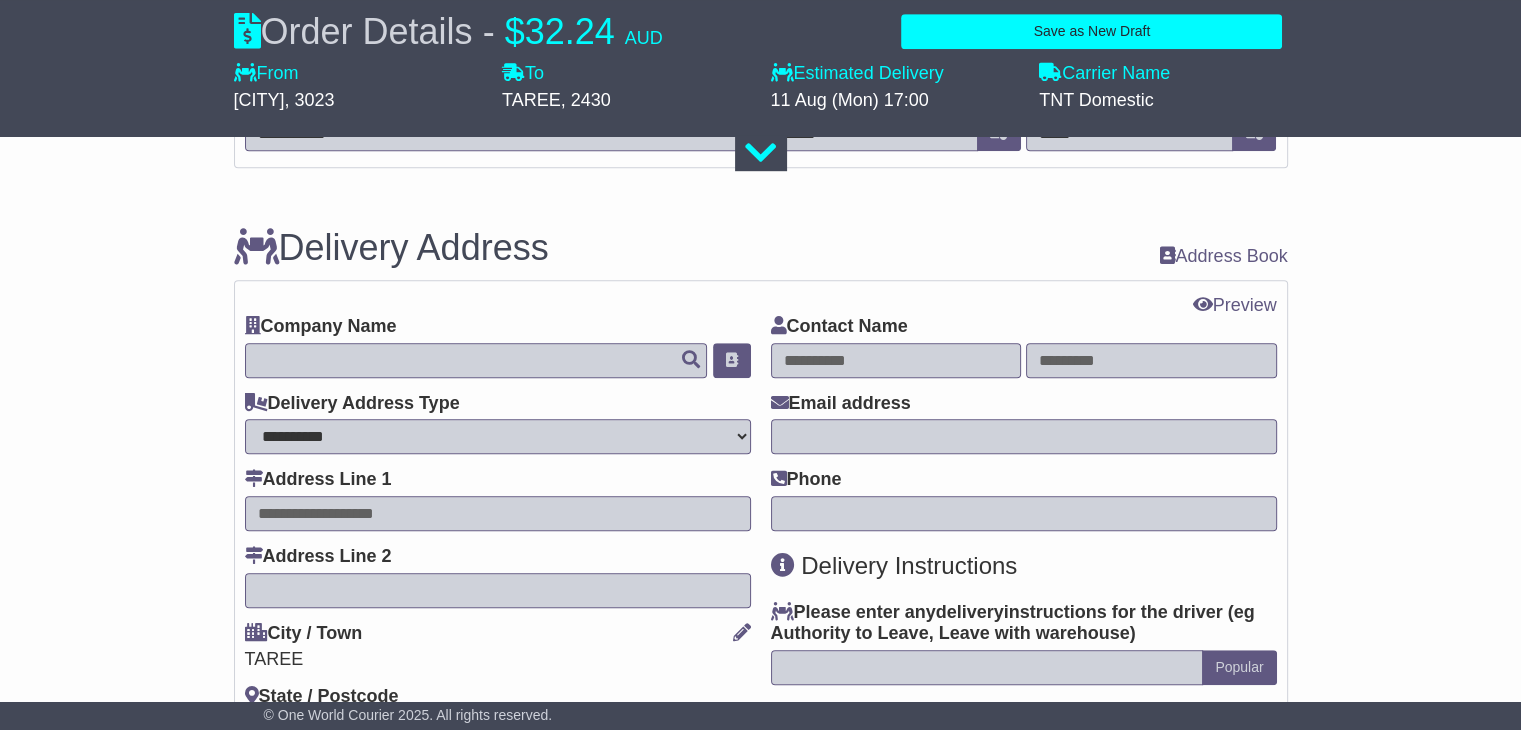 scroll, scrollTop: 1300, scrollLeft: 0, axis: vertical 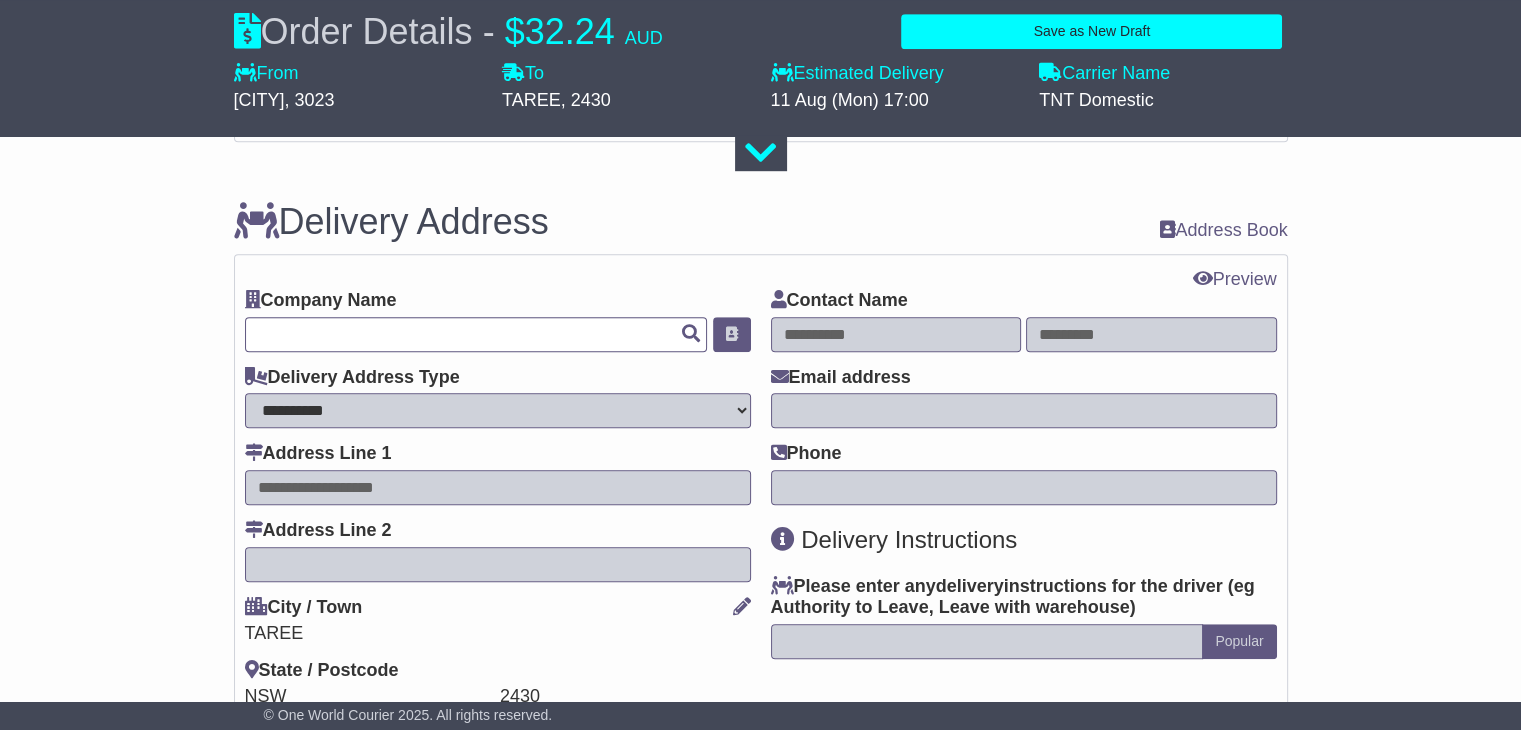 click at bounding box center (476, 334) 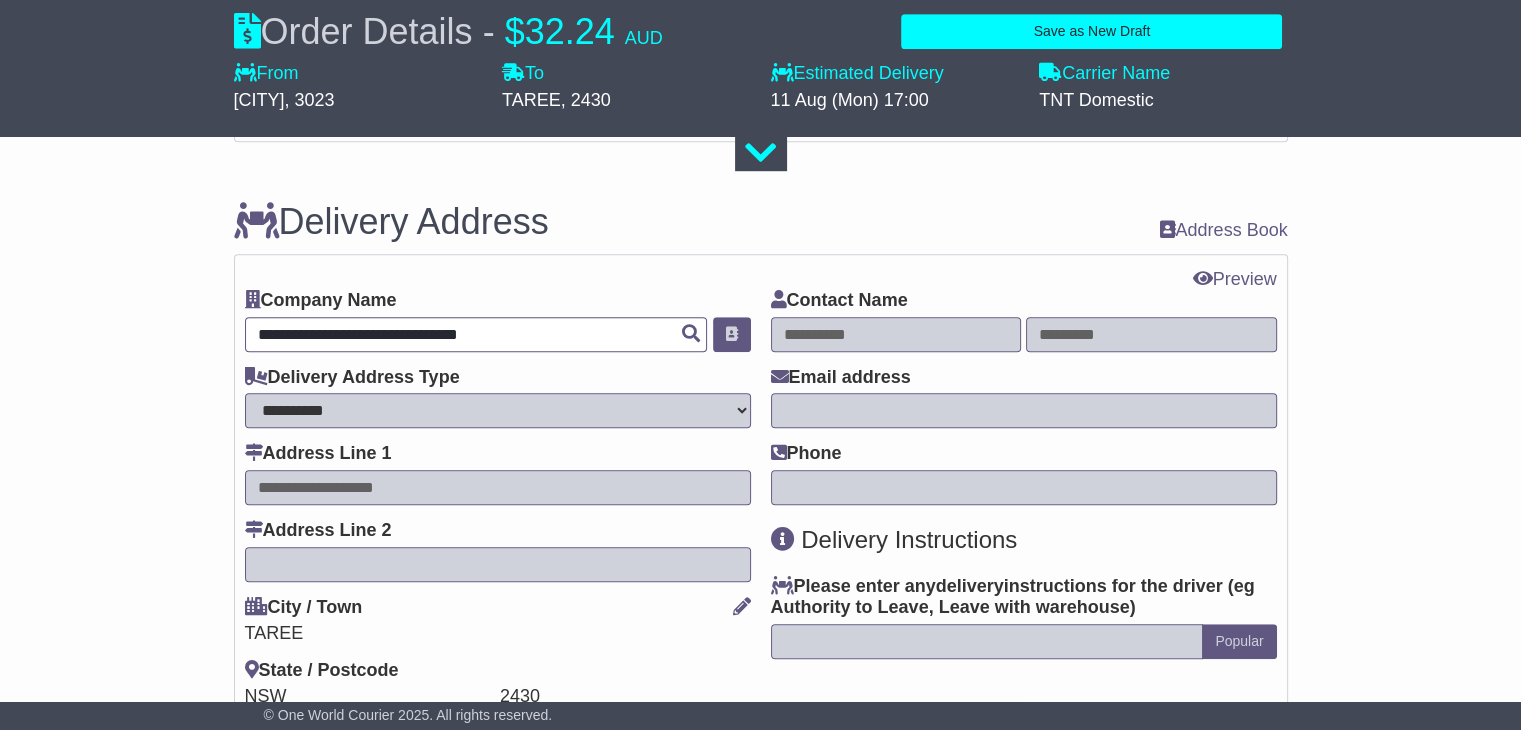 type on "**********" 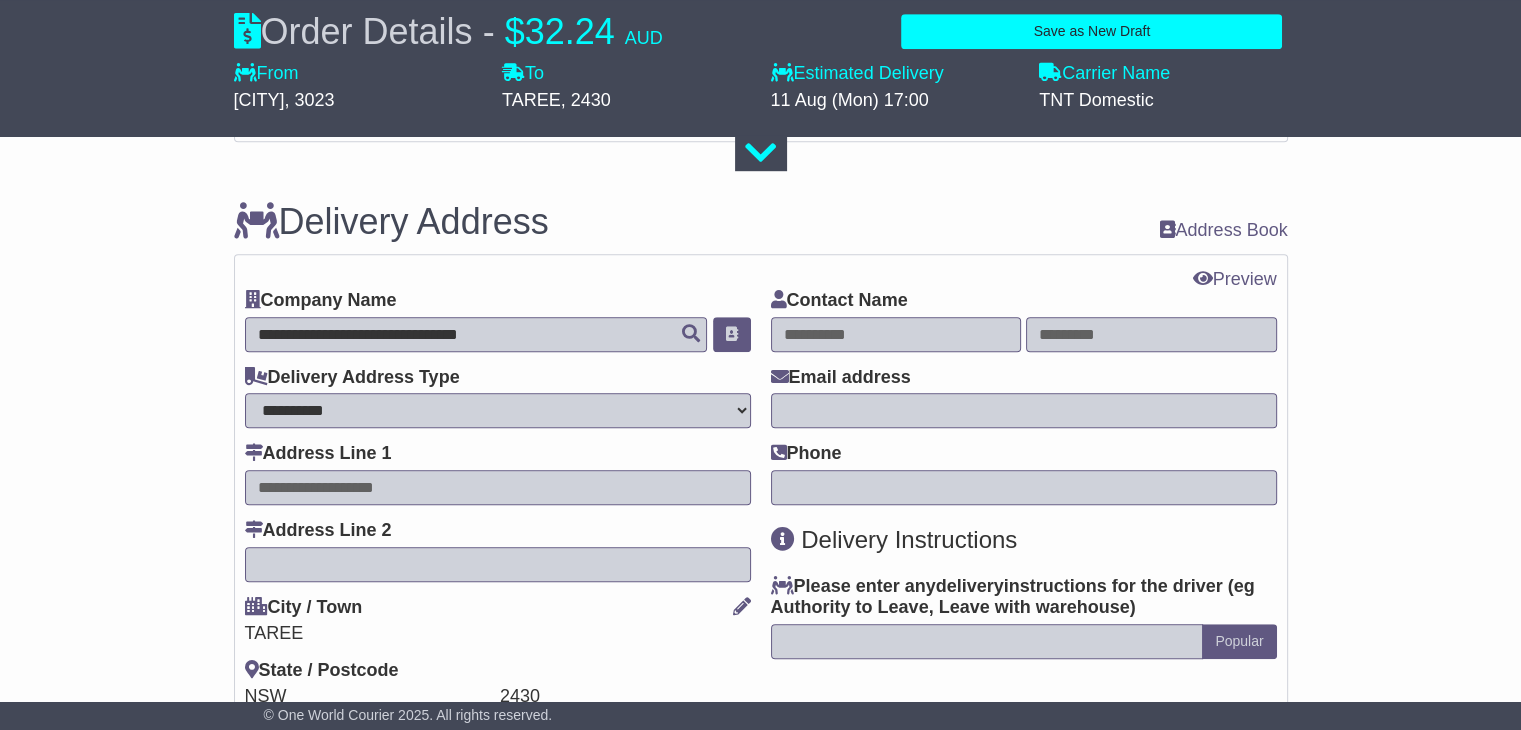 click on "**********" at bounding box center [498, 410] 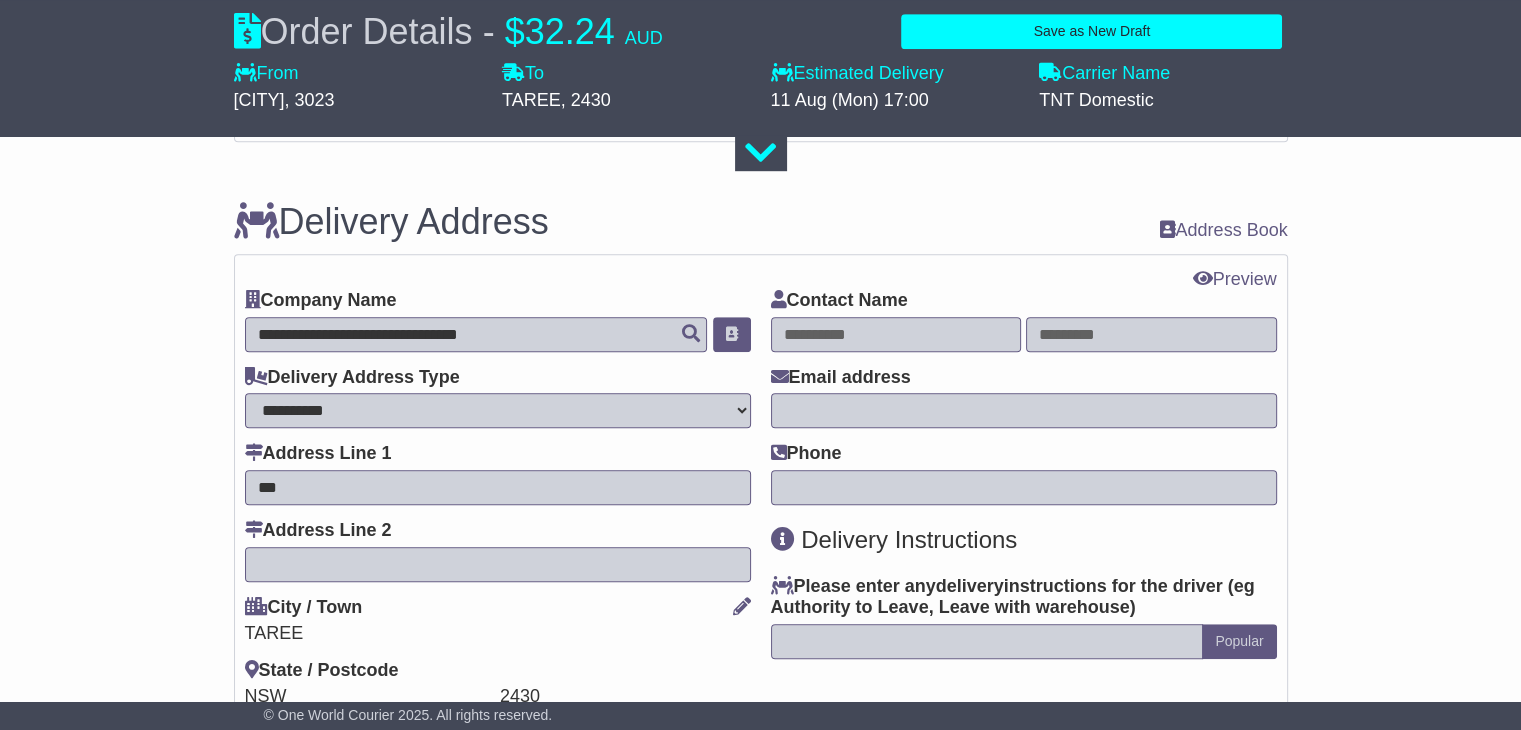 type on "***" 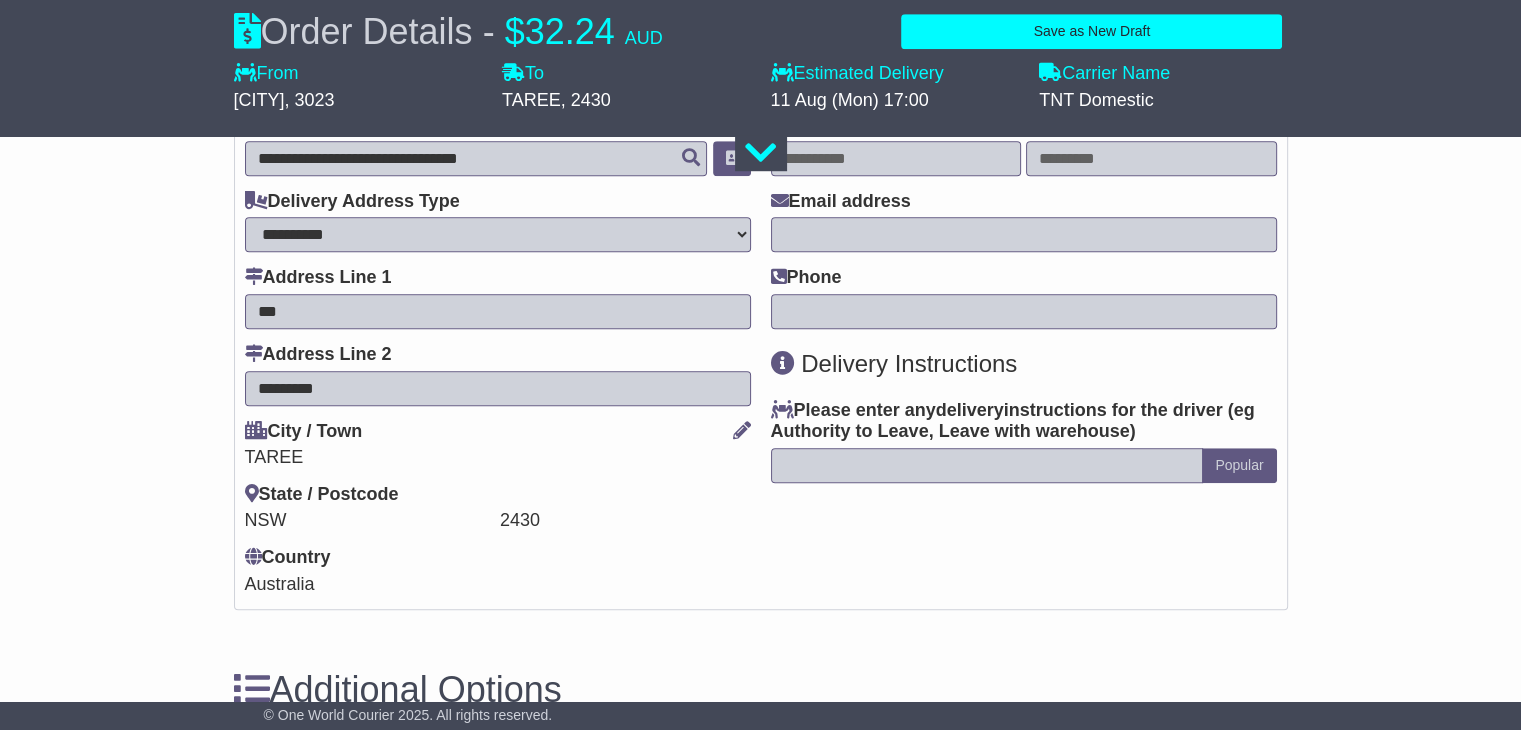 scroll, scrollTop: 1200, scrollLeft: 0, axis: vertical 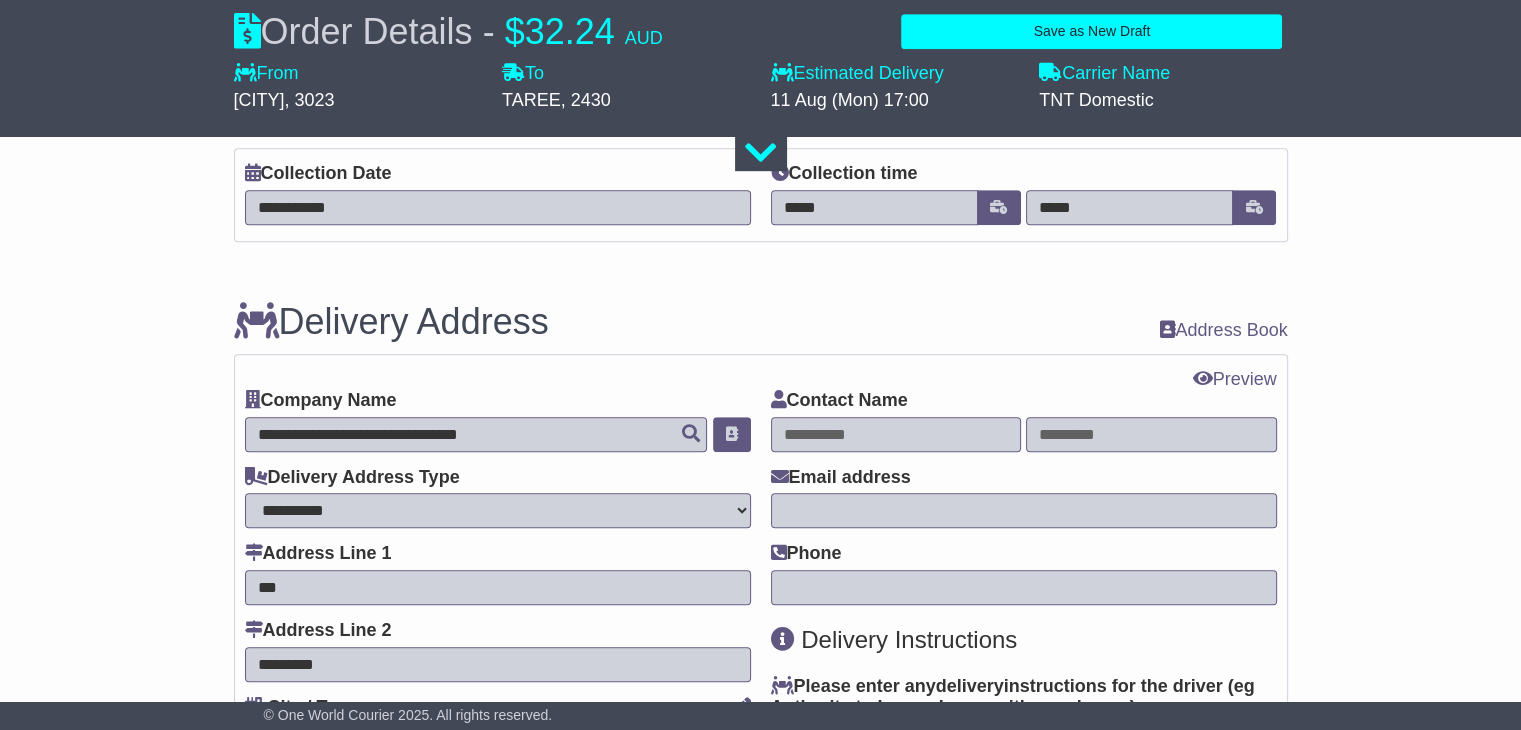 type on "*********" 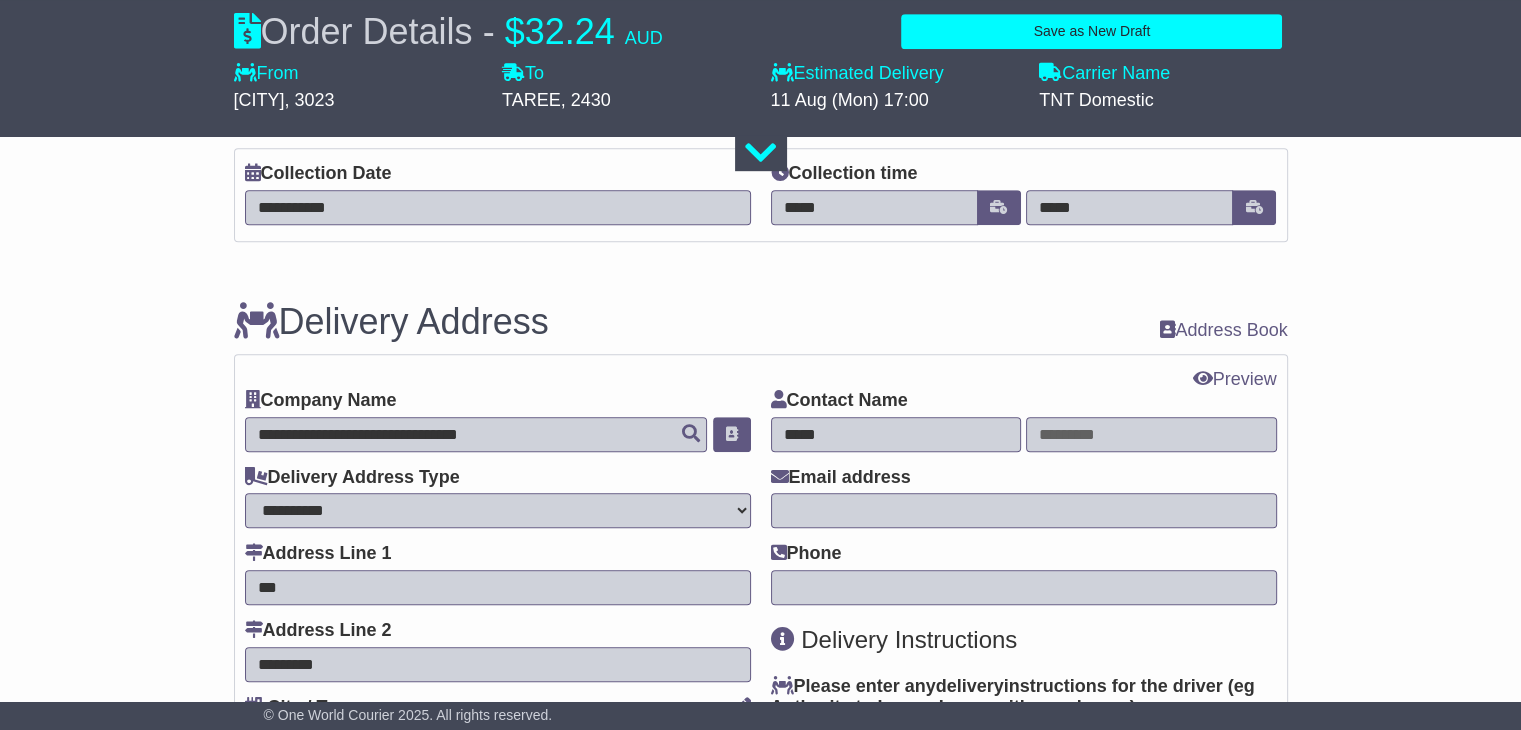 type on "*****" 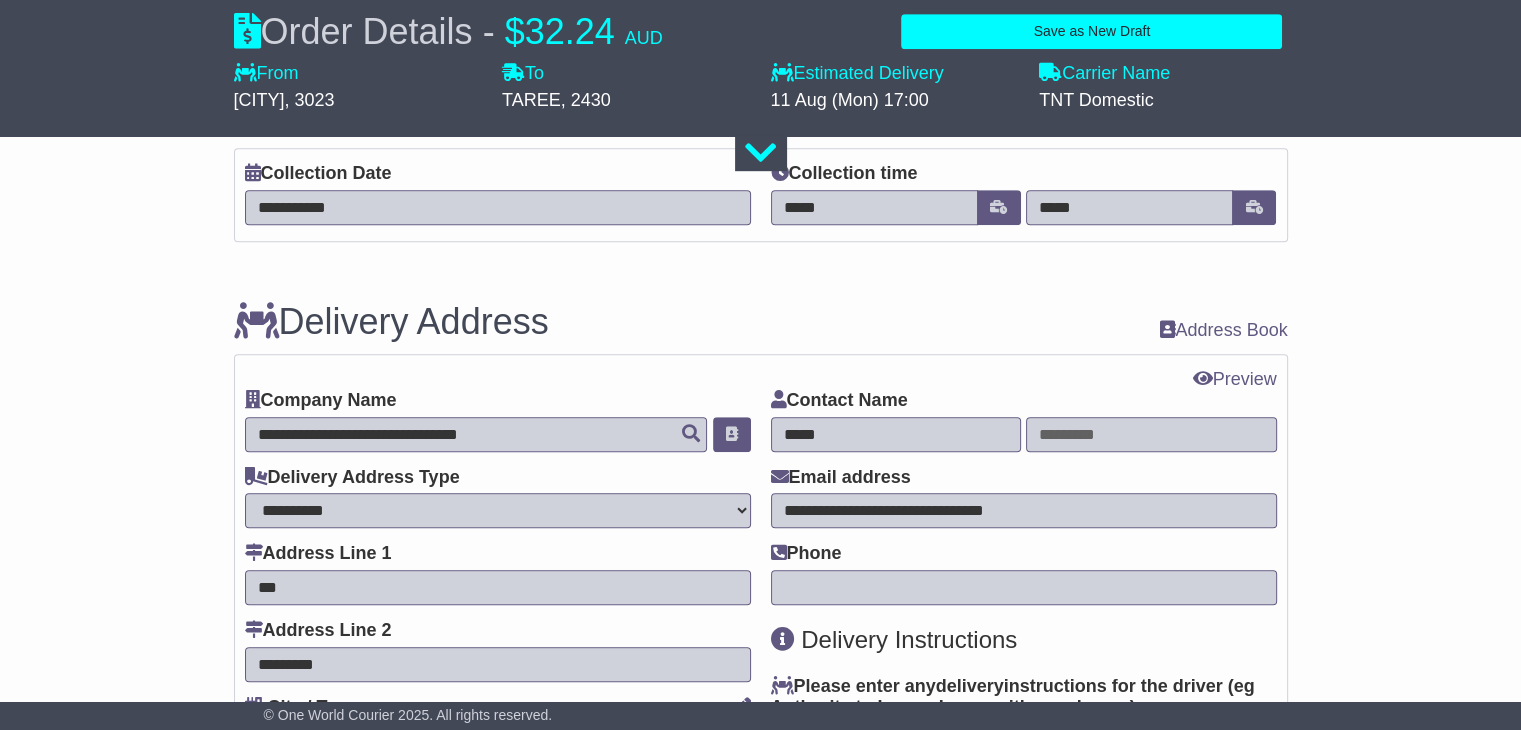 type on "**********" 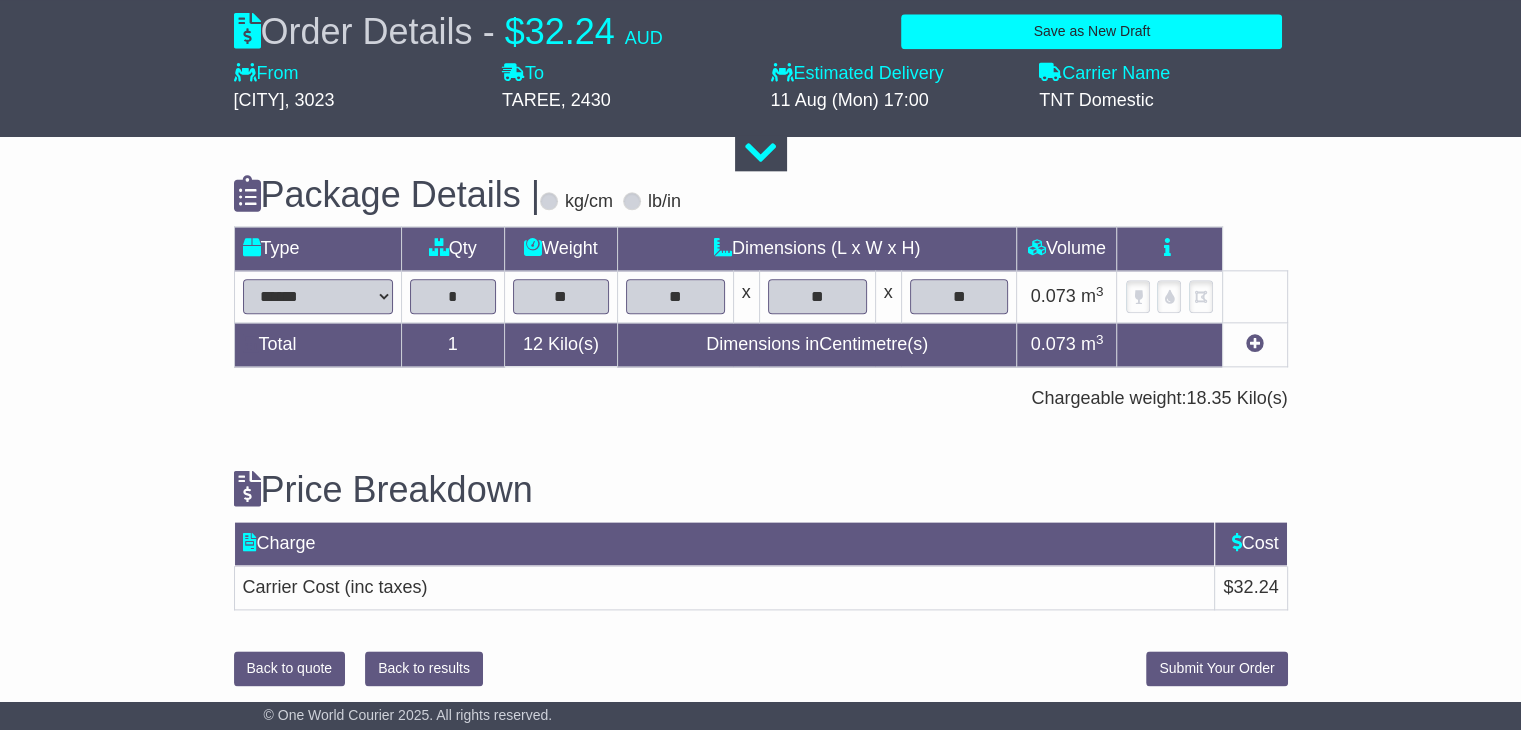 scroll, scrollTop: 2380, scrollLeft: 0, axis: vertical 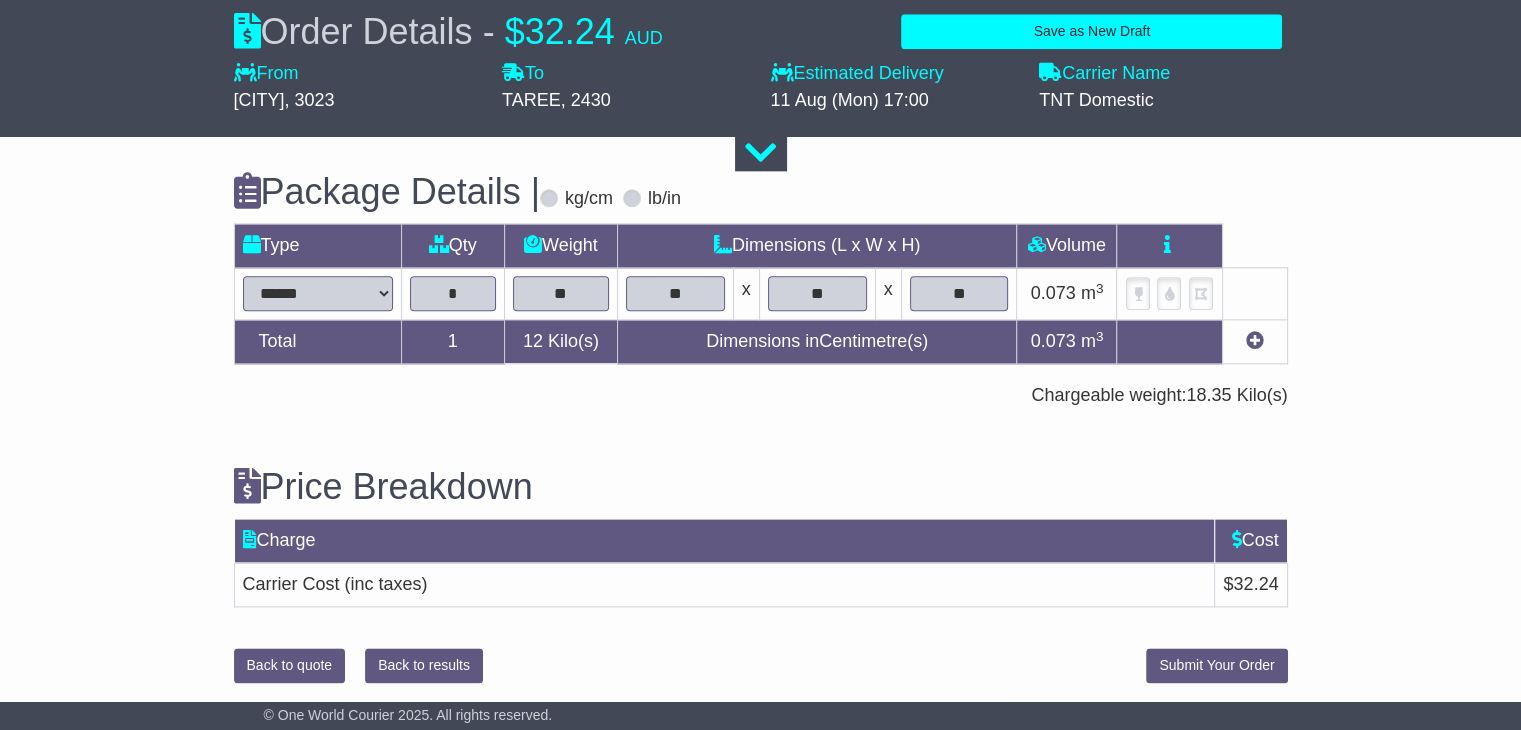 type on "**********" 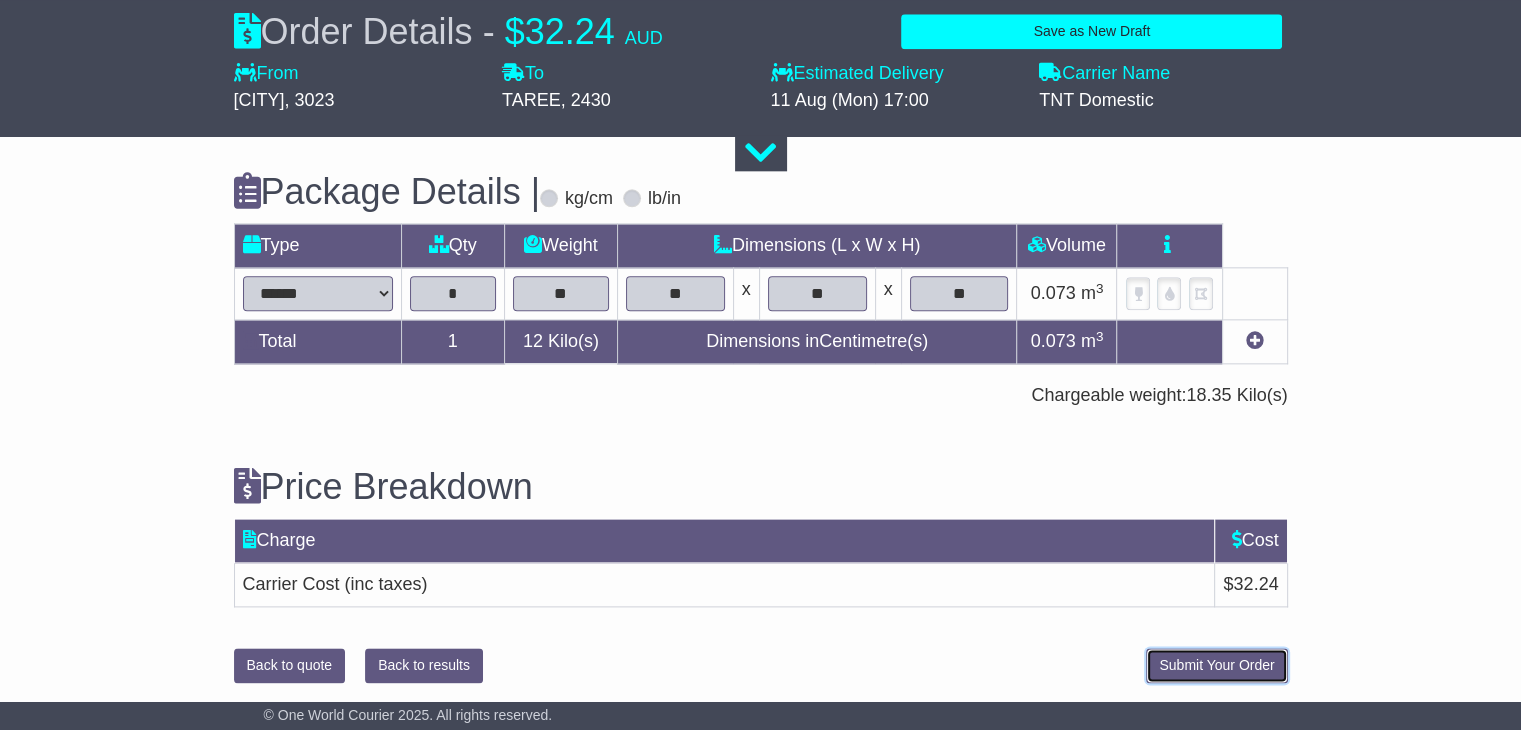 click on "Submit Your Order" at bounding box center [1216, 665] 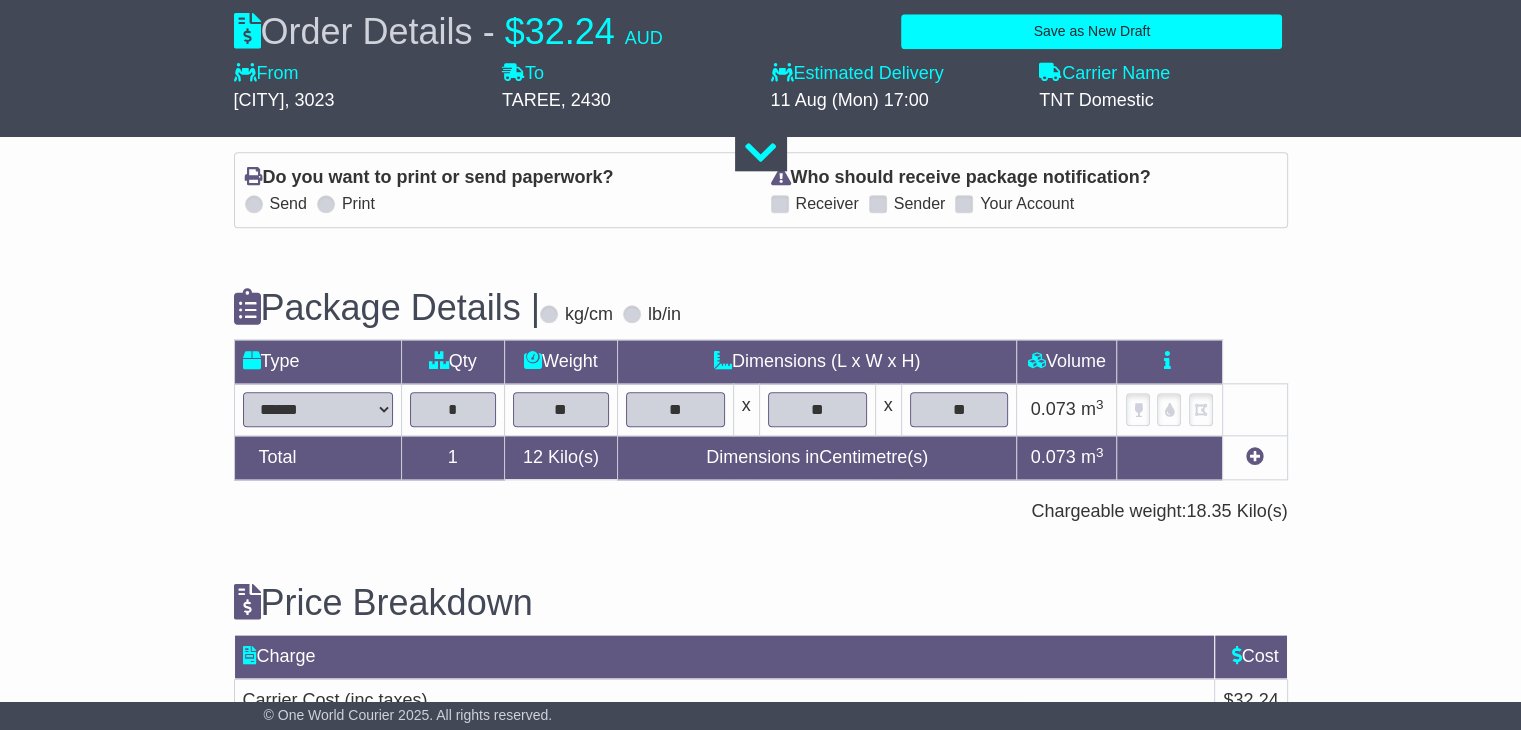 scroll, scrollTop: 2380, scrollLeft: 0, axis: vertical 